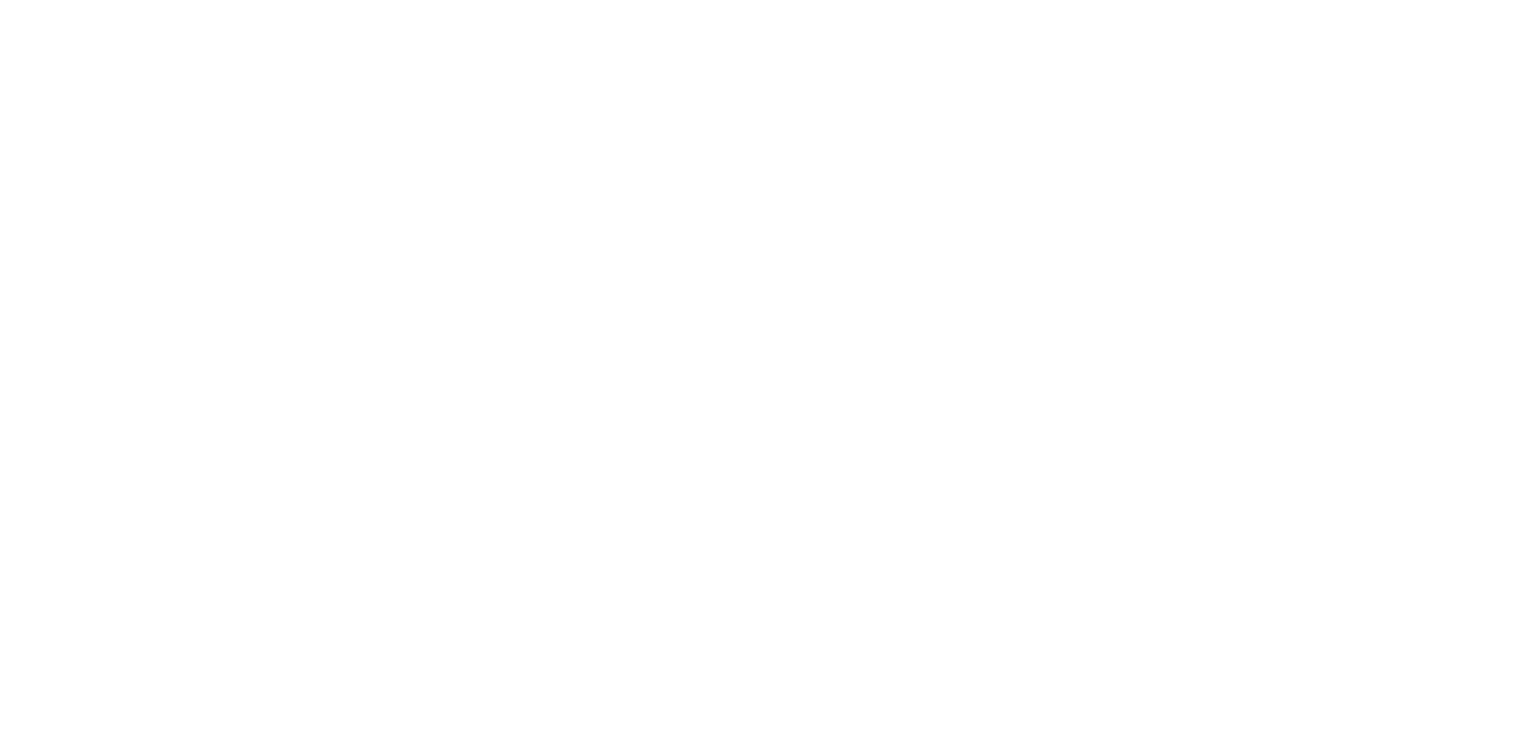 scroll, scrollTop: 0, scrollLeft: 0, axis: both 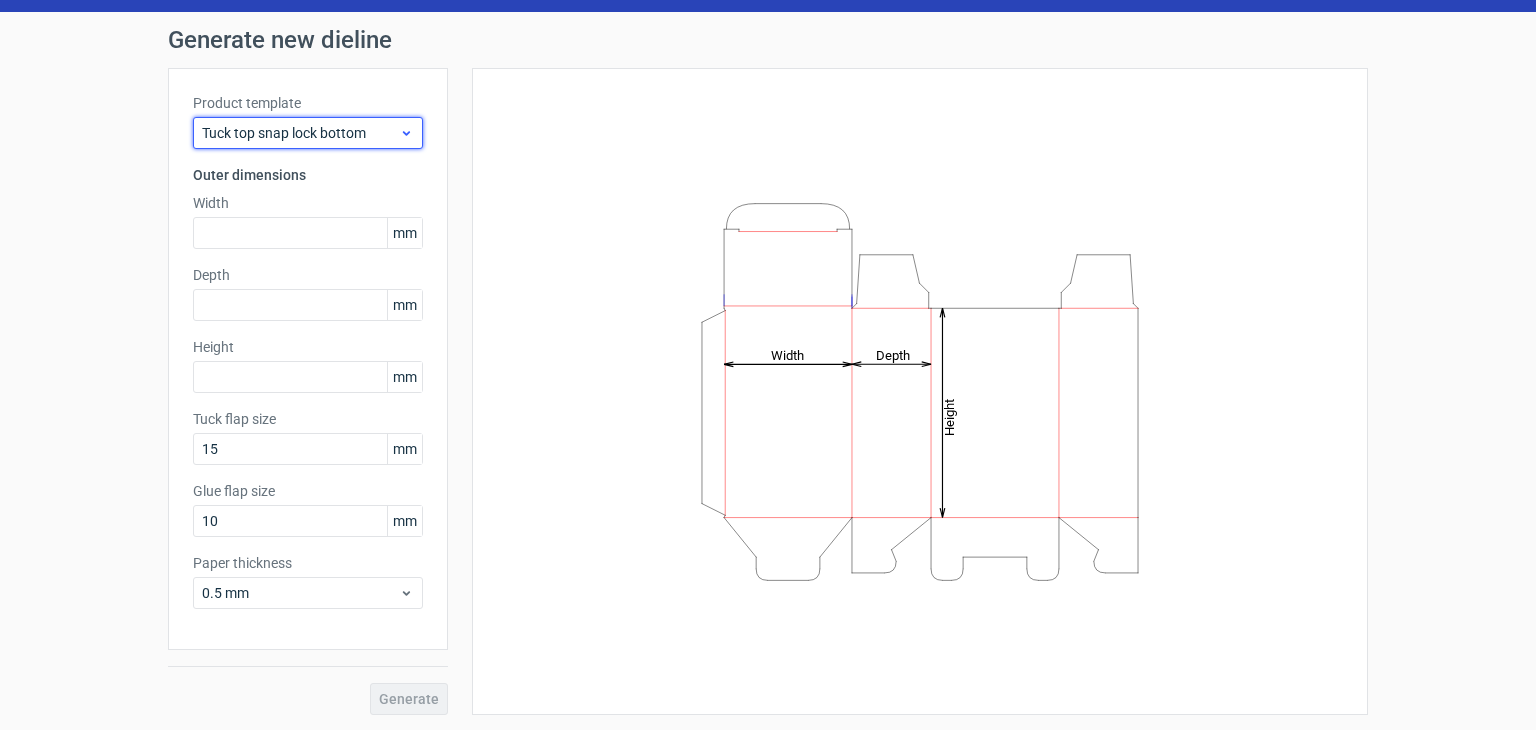 click on "Tuck top snap lock bottom" at bounding box center [308, 133] 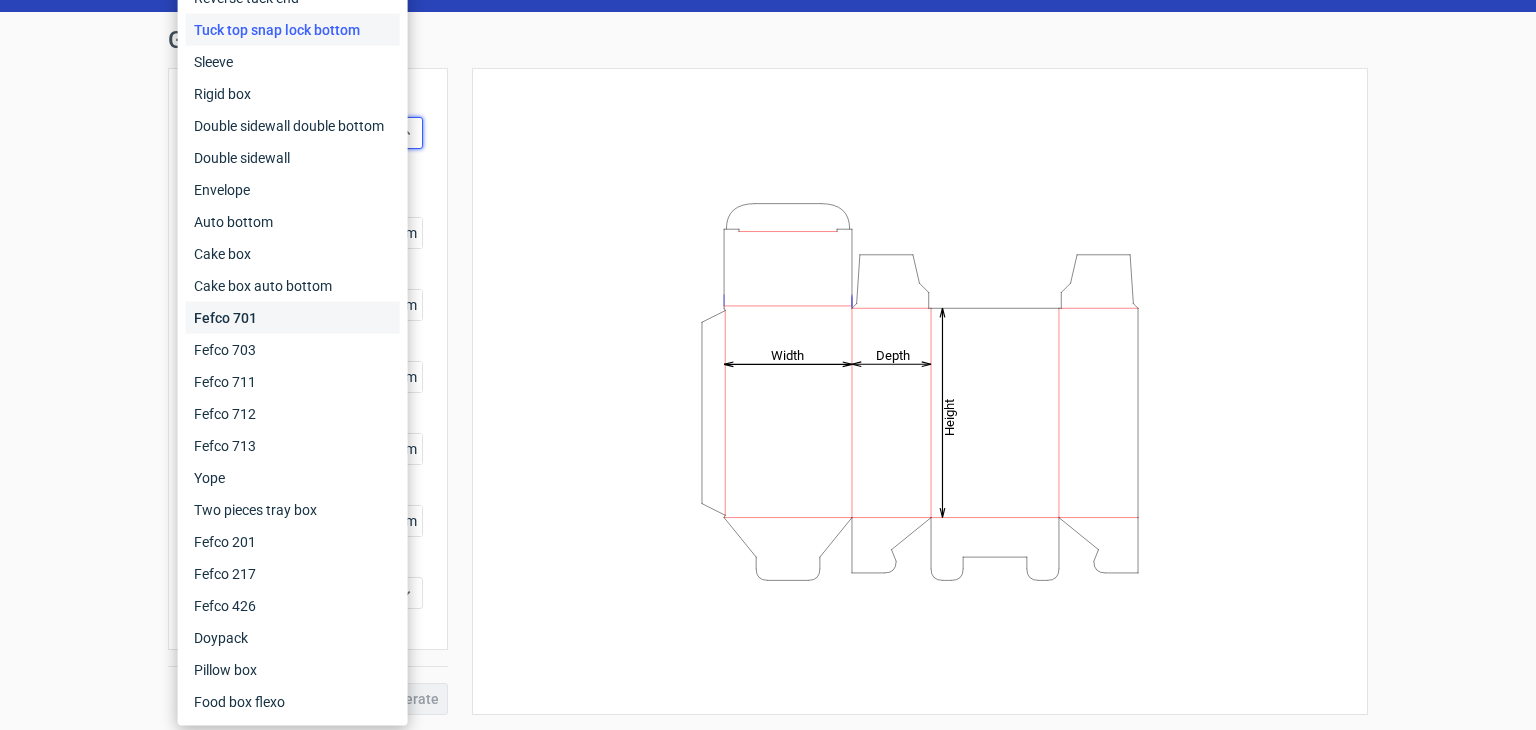 click on "Fefco 701" at bounding box center (293, 318) 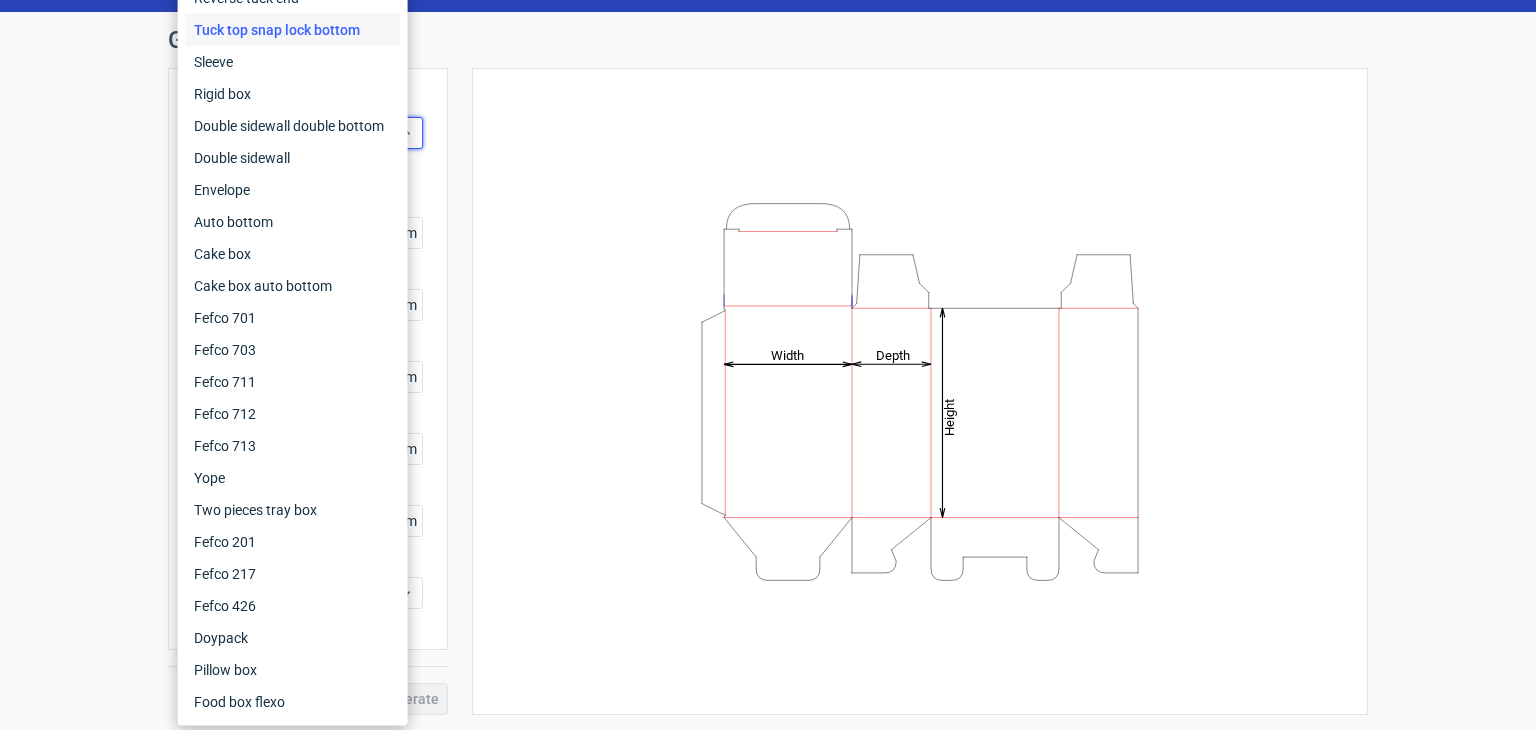 scroll, scrollTop: 0, scrollLeft: 0, axis: both 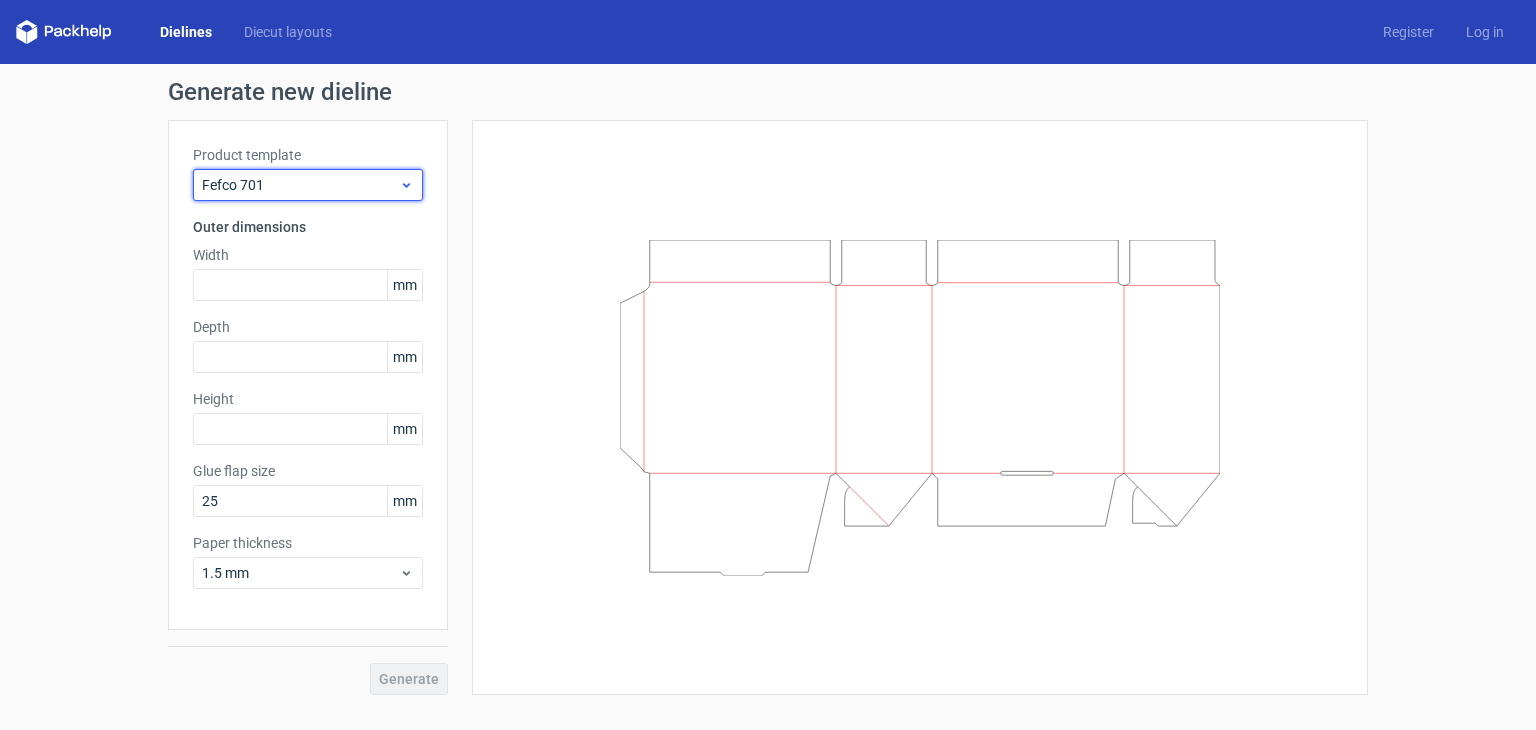 click on "Fefco 701" at bounding box center (300, 185) 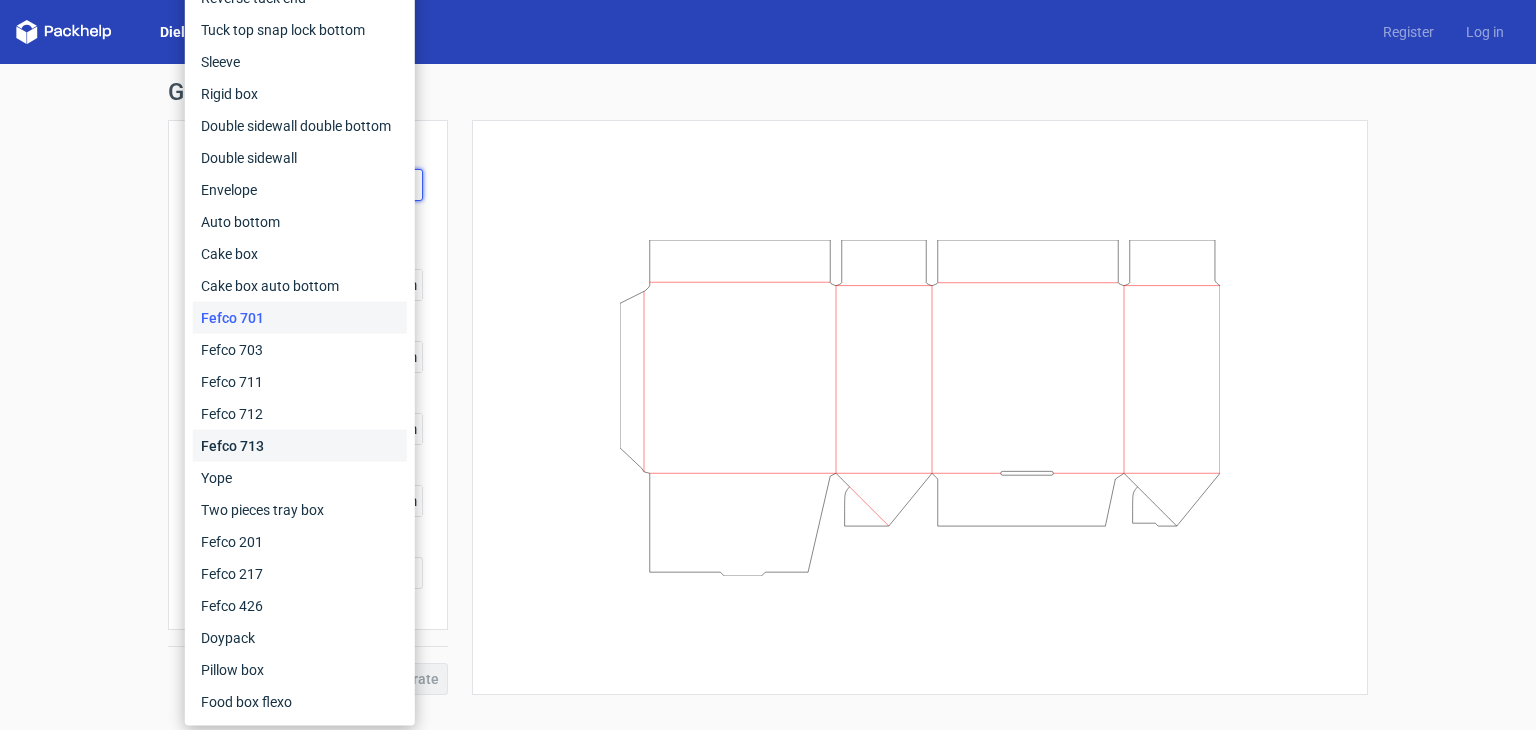 click on "Fefco 713" at bounding box center [300, 446] 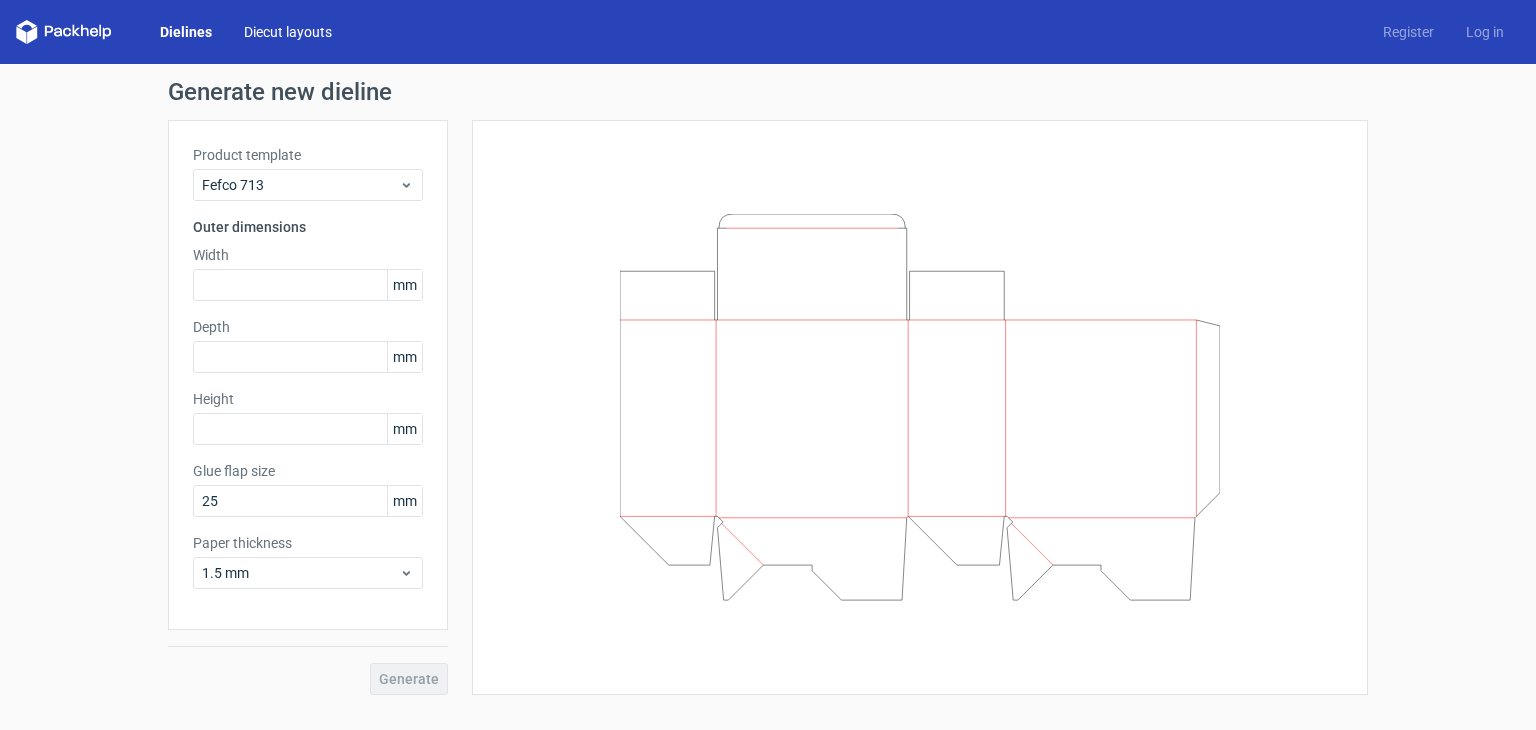 click on "Diecut layouts" at bounding box center (288, 32) 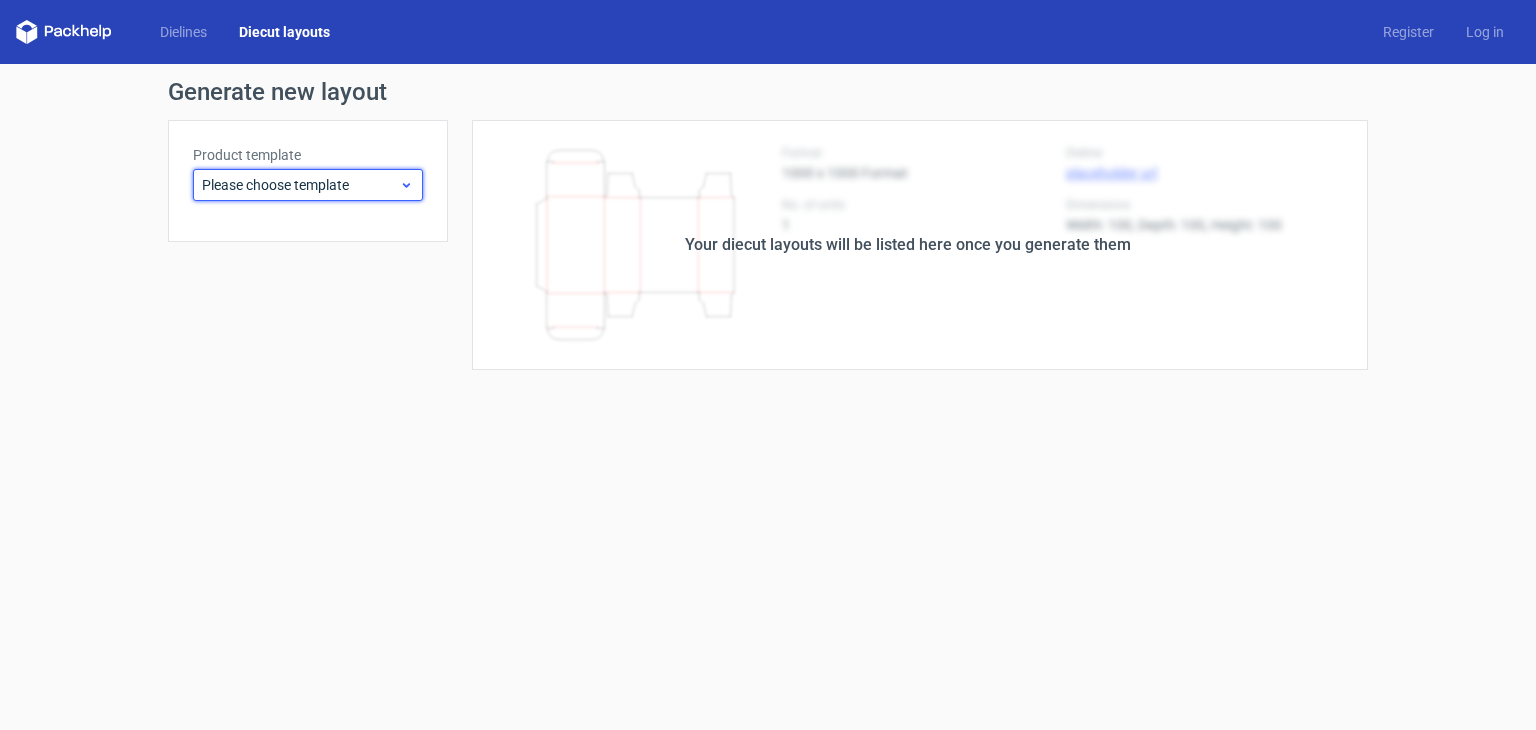 click on "Please choose template" at bounding box center [300, 185] 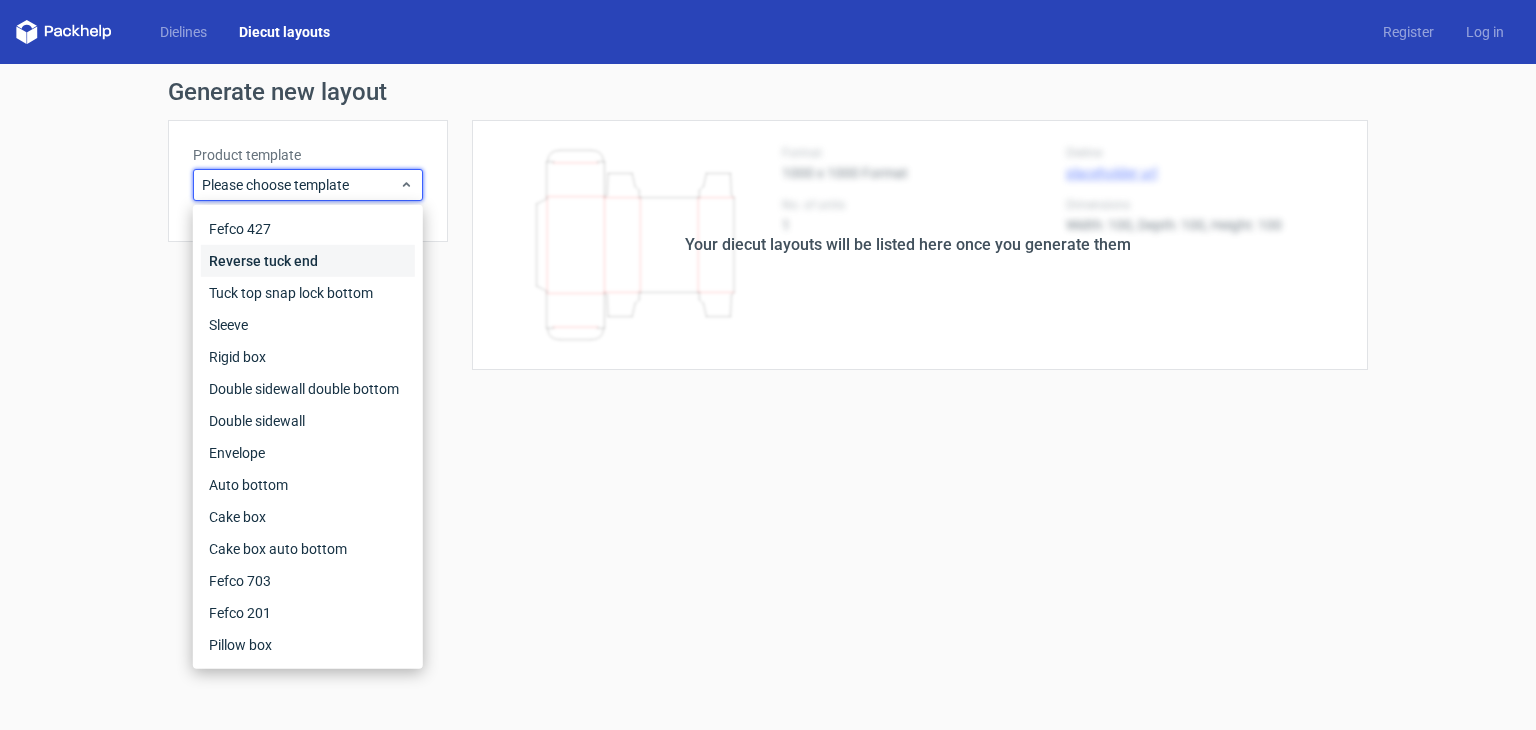 click on "Reverse tuck end" at bounding box center (308, 261) 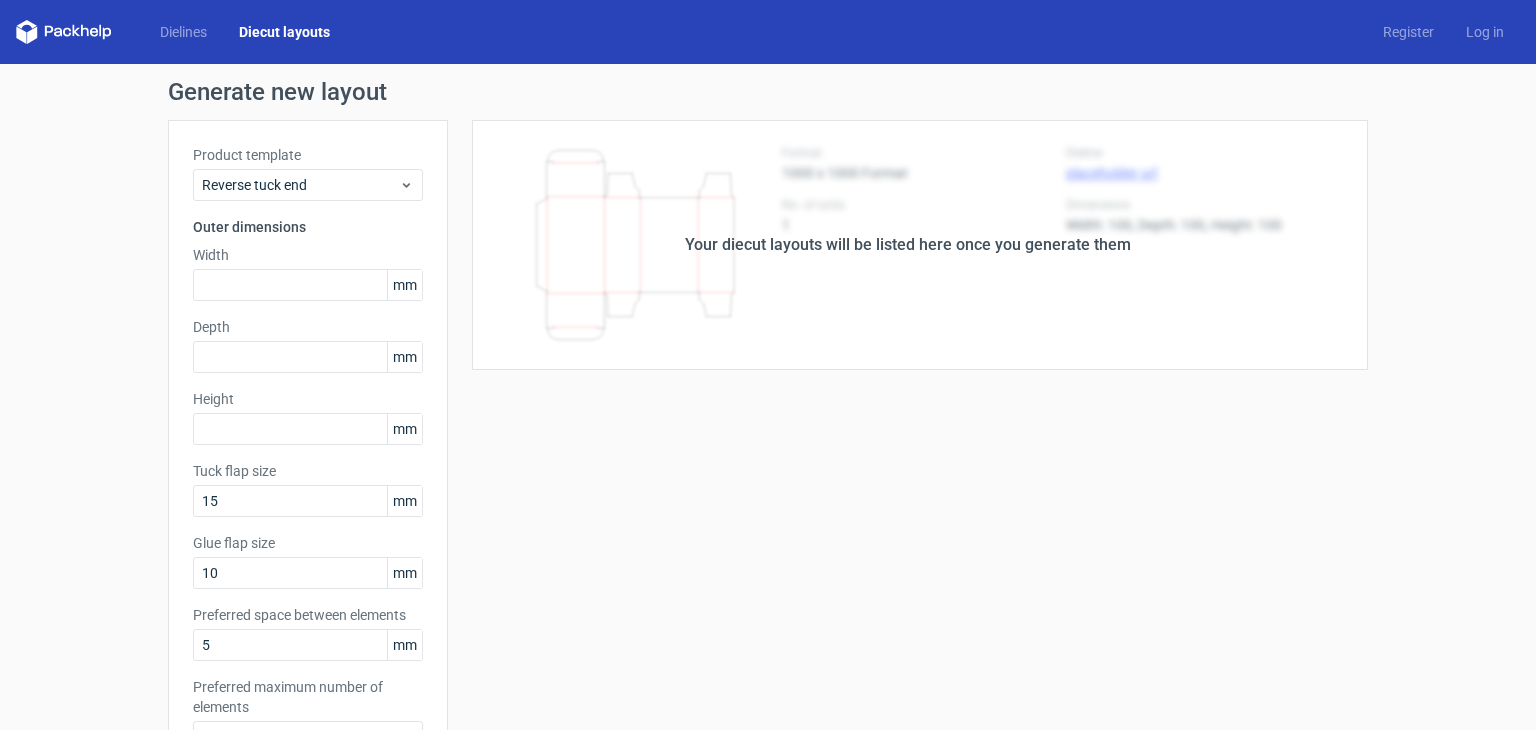 click on "Your diecut layouts will be listed here once you generate them  Height   Depth   Width  Format 1000 x 1000 Format No. of units 1 Dieline placeholder url Dimensions Width: 100, Depth: 100, Height: 100" at bounding box center (908, 662) 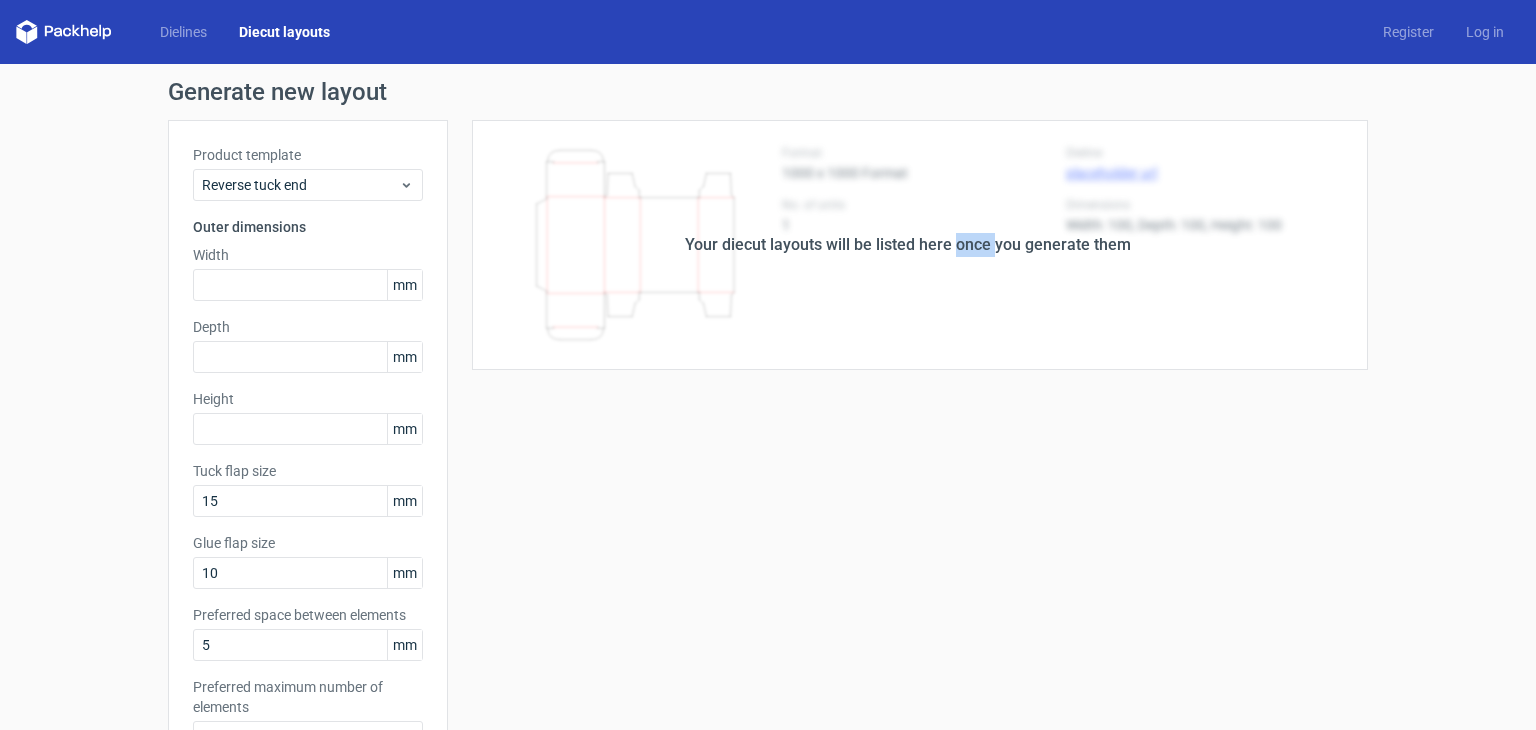 click on "Your diecut layouts will be listed here once you generate them" at bounding box center (908, 245) 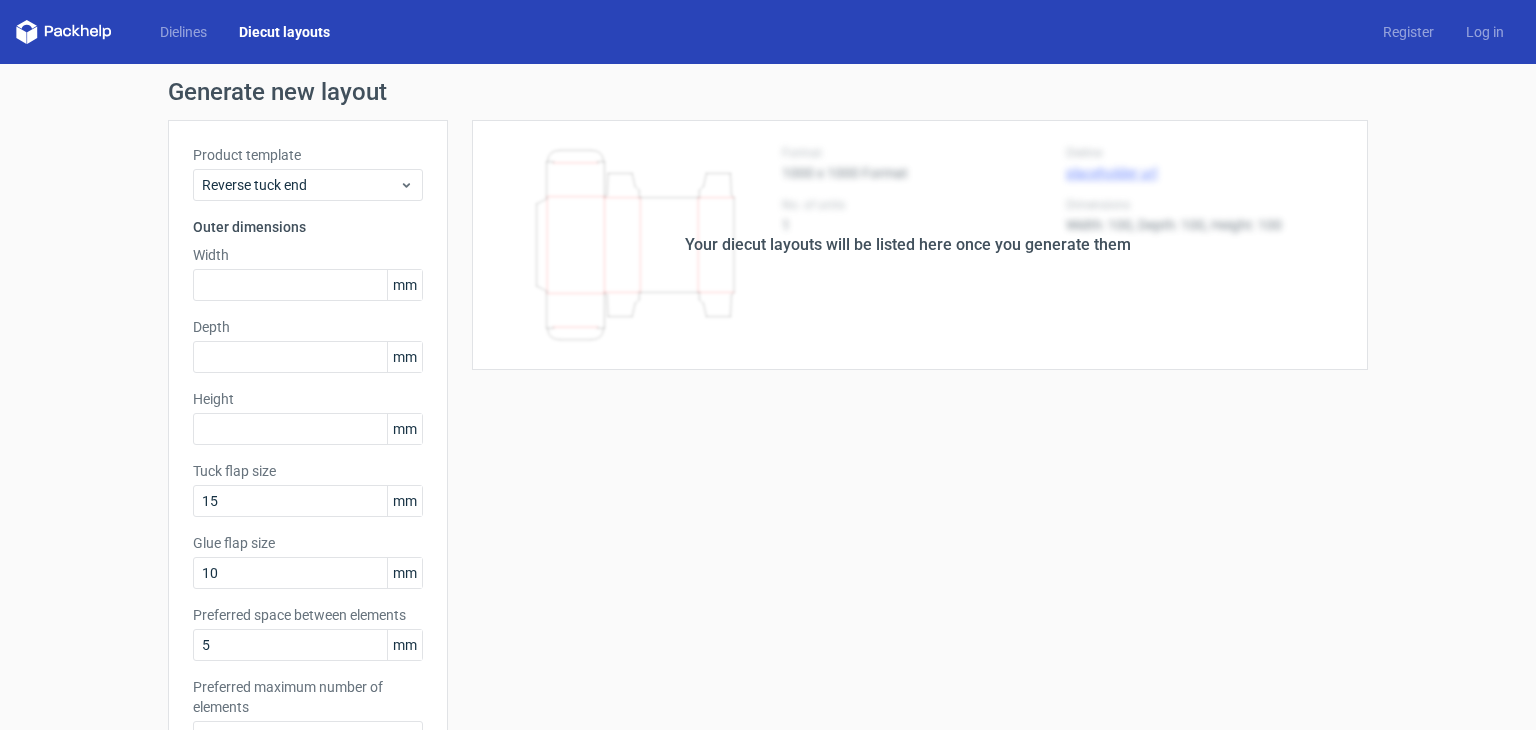click on "Your diecut layouts will be listed here once you generate them" at bounding box center (908, 245) 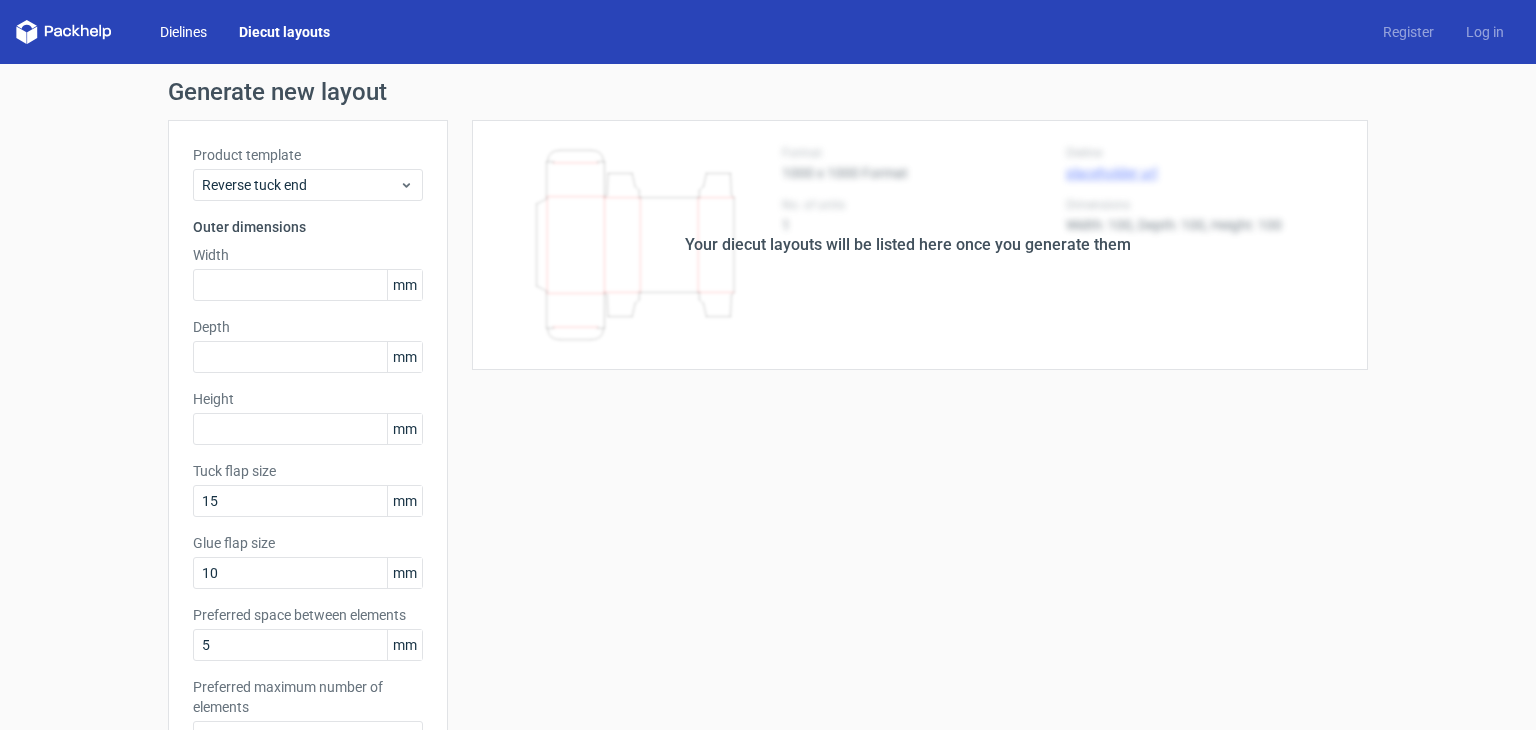 click on "Dielines" at bounding box center [183, 32] 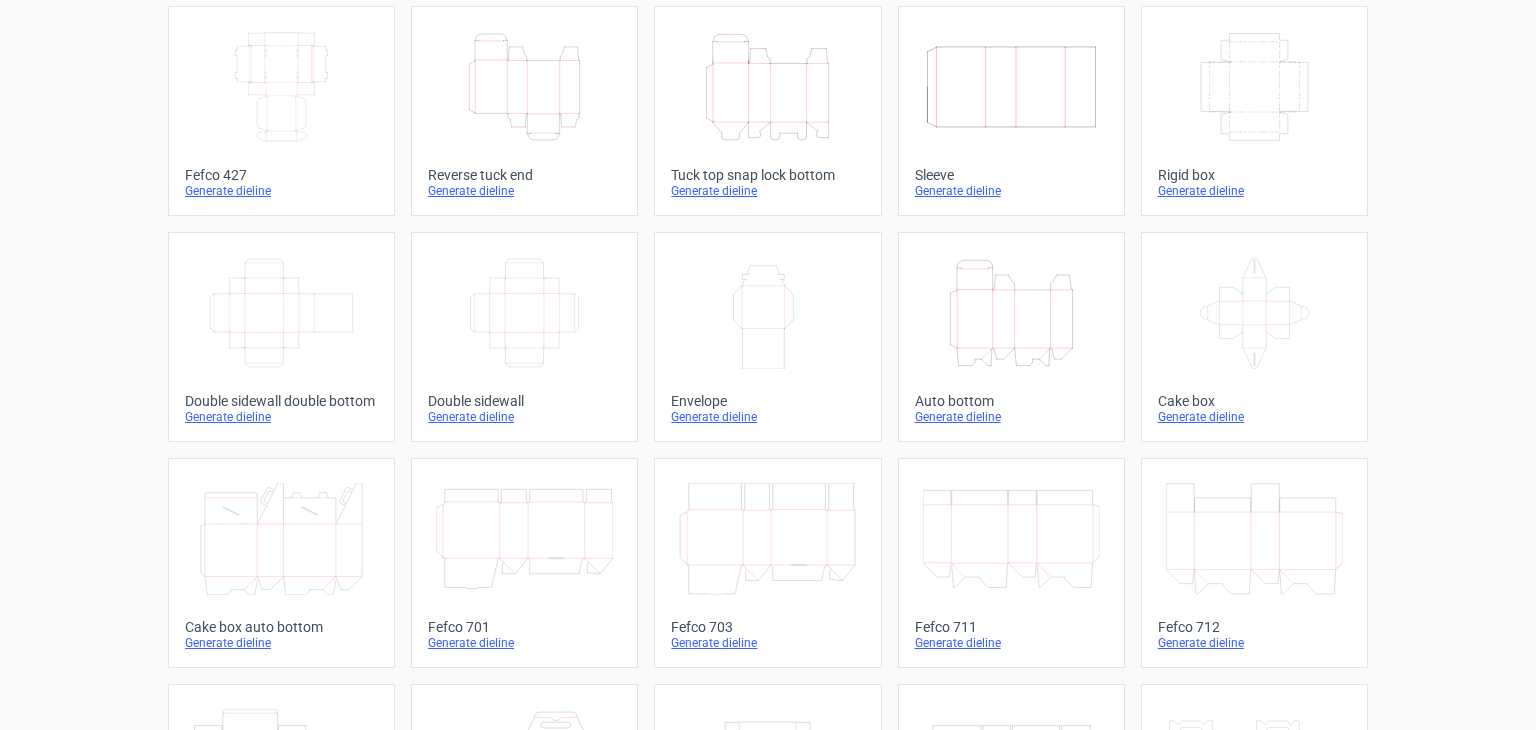 scroll, scrollTop: 100, scrollLeft: 0, axis: vertical 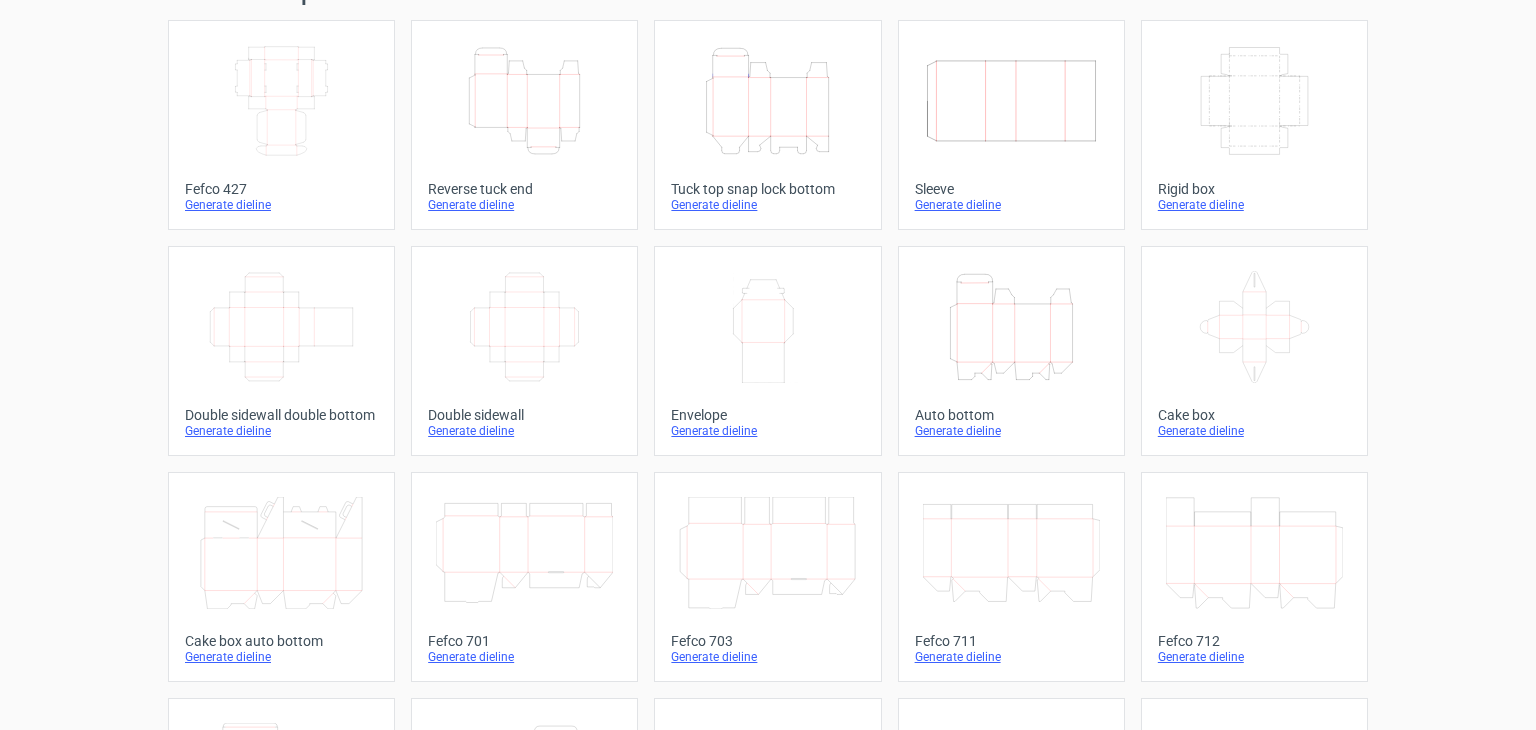 click on "Generate dieline" at bounding box center (767, 205) 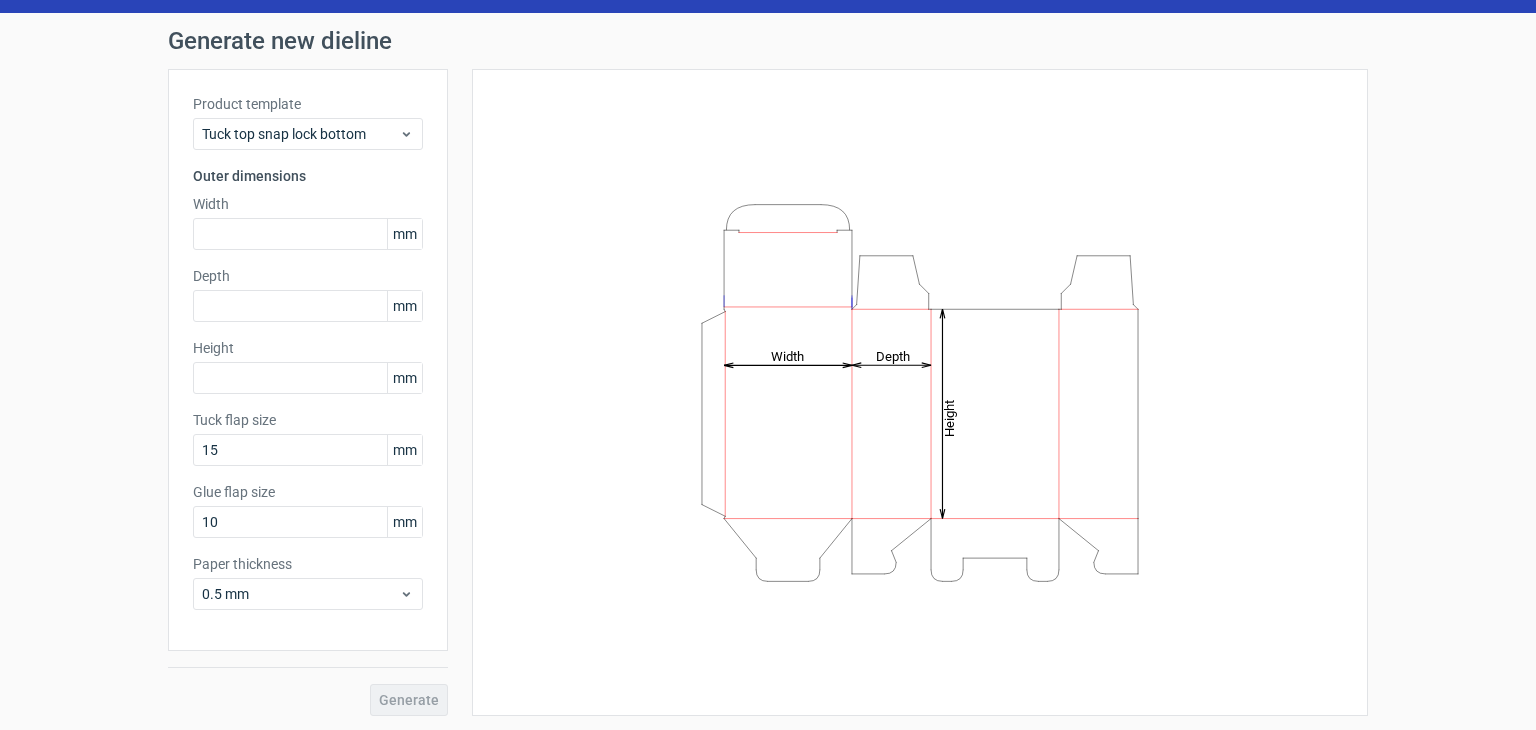 scroll, scrollTop: 52, scrollLeft: 0, axis: vertical 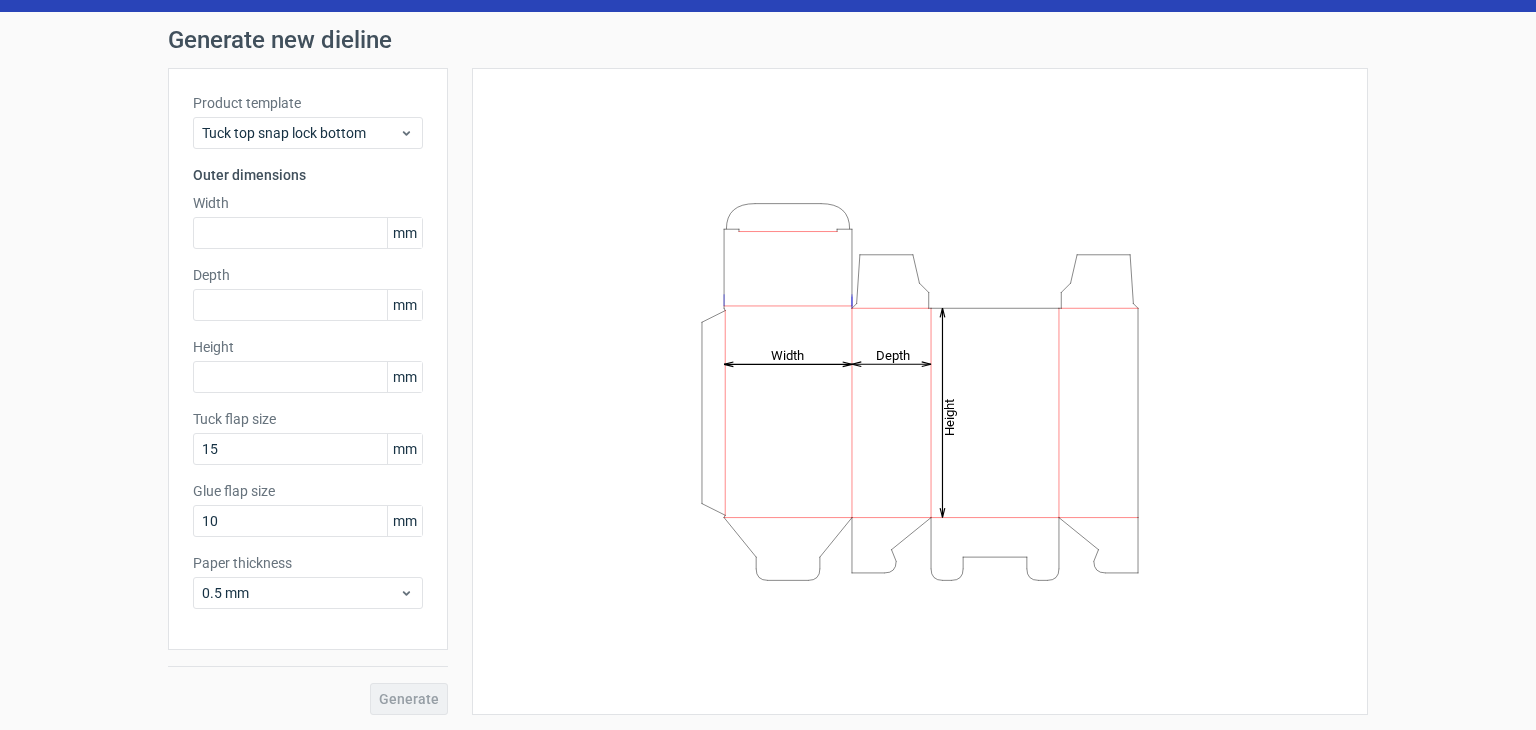 click on "Height   Depth   Width" 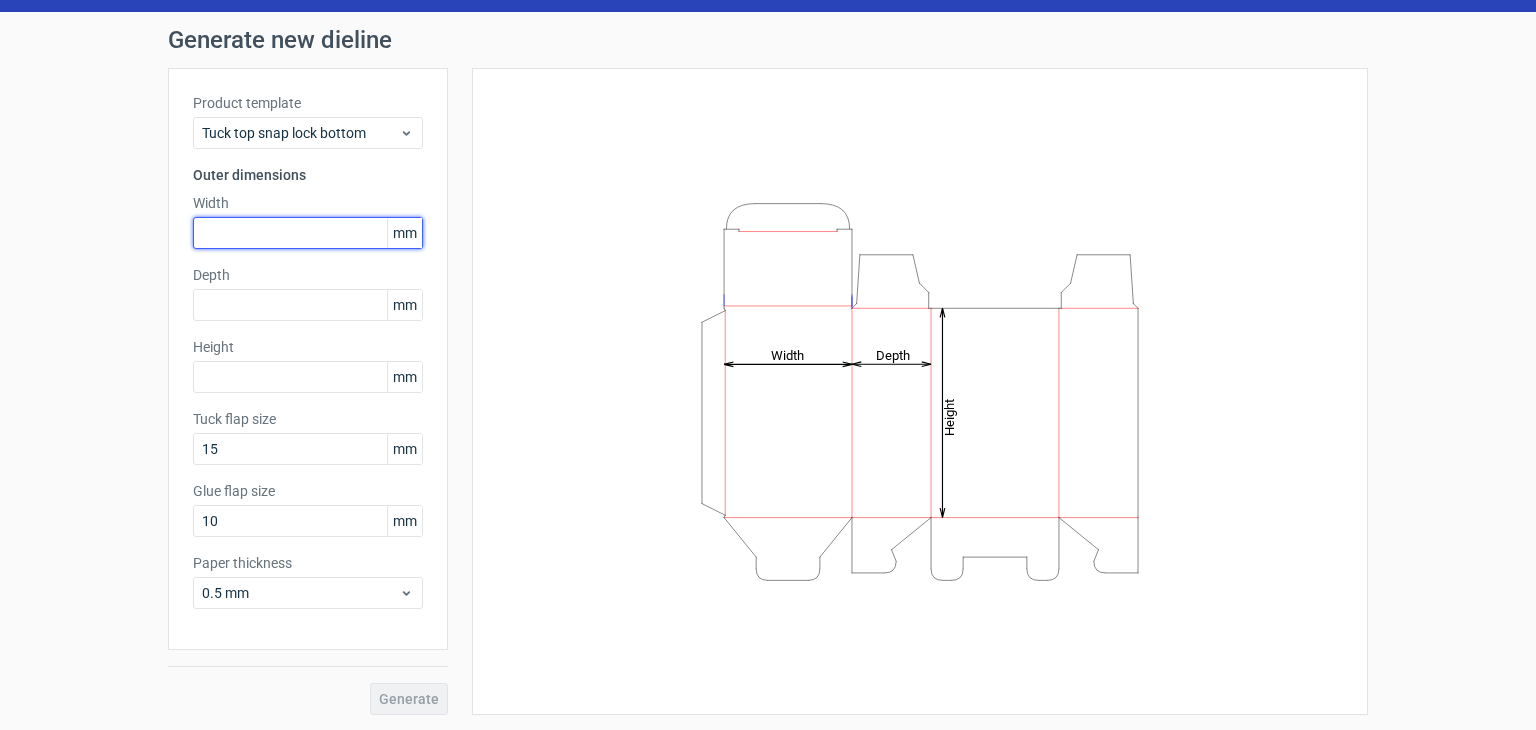 click at bounding box center (308, 233) 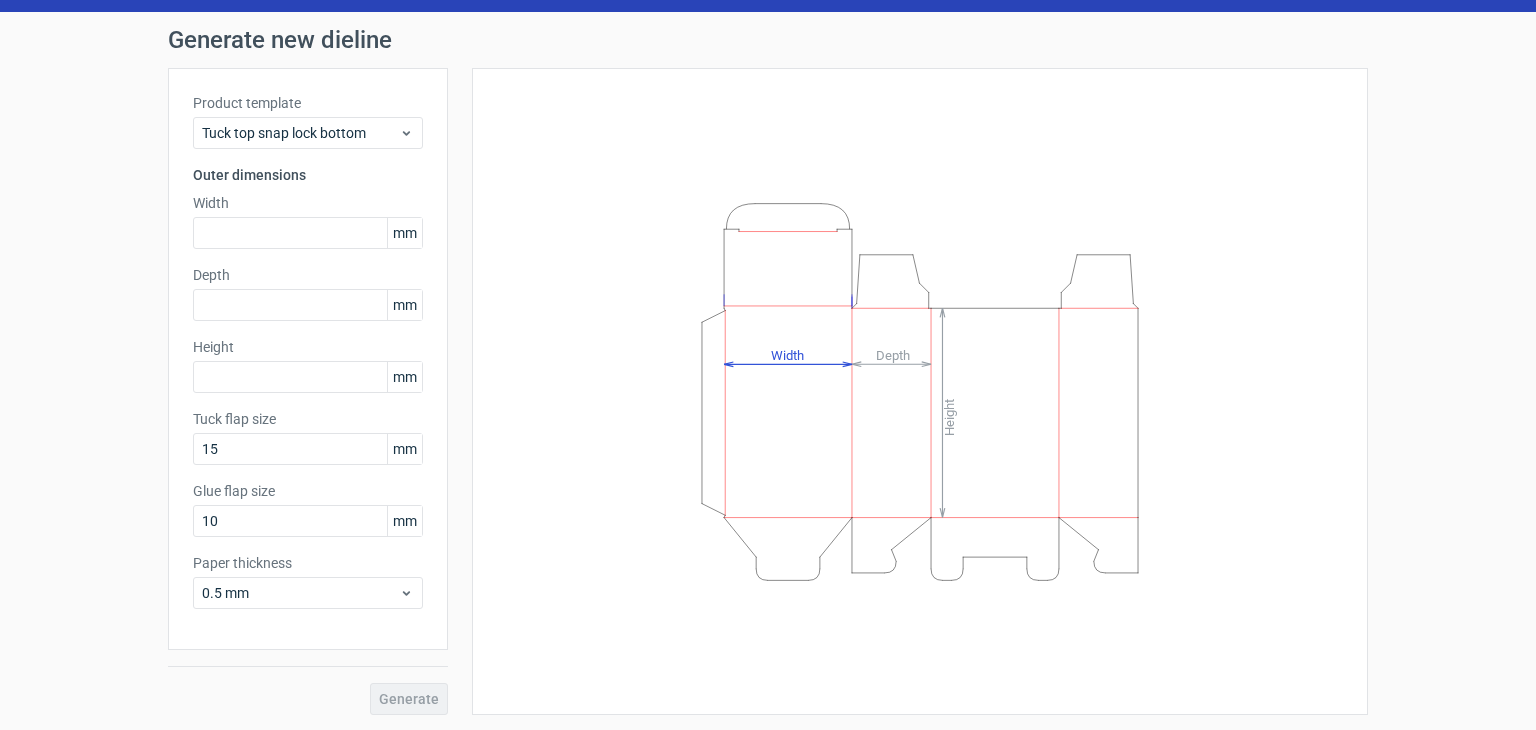 click on "Height   Depth   Width" 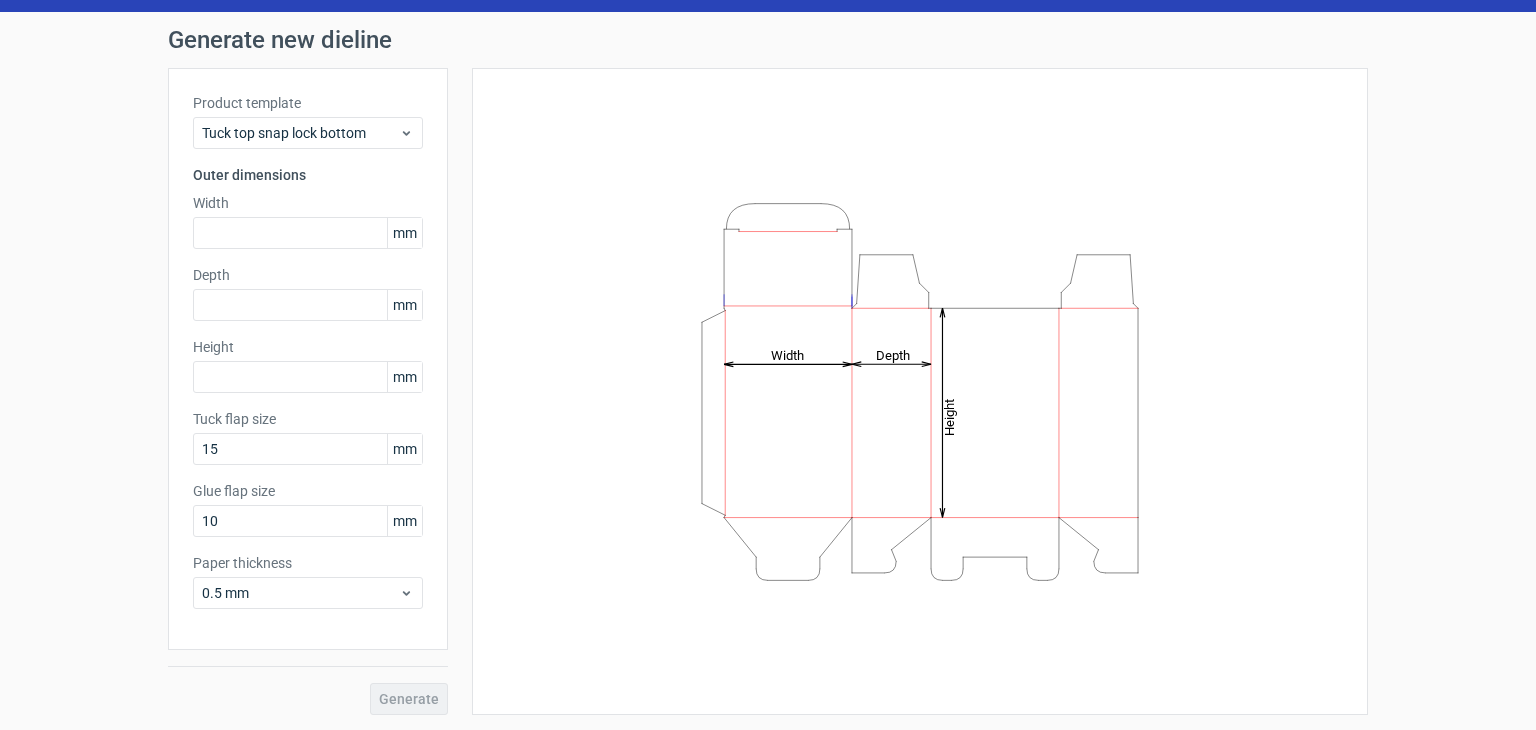 click on "Height   Depth   Width" 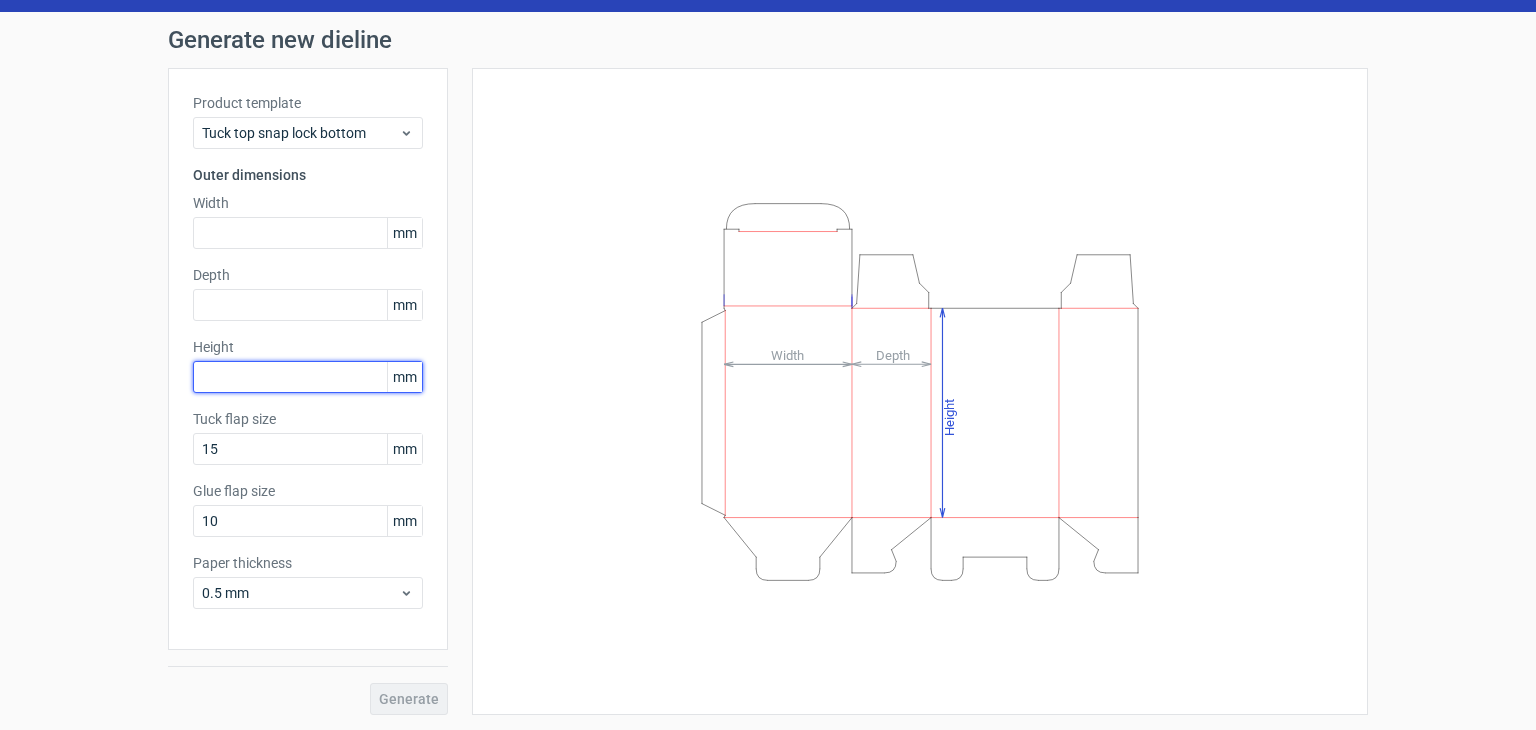 click at bounding box center [308, 377] 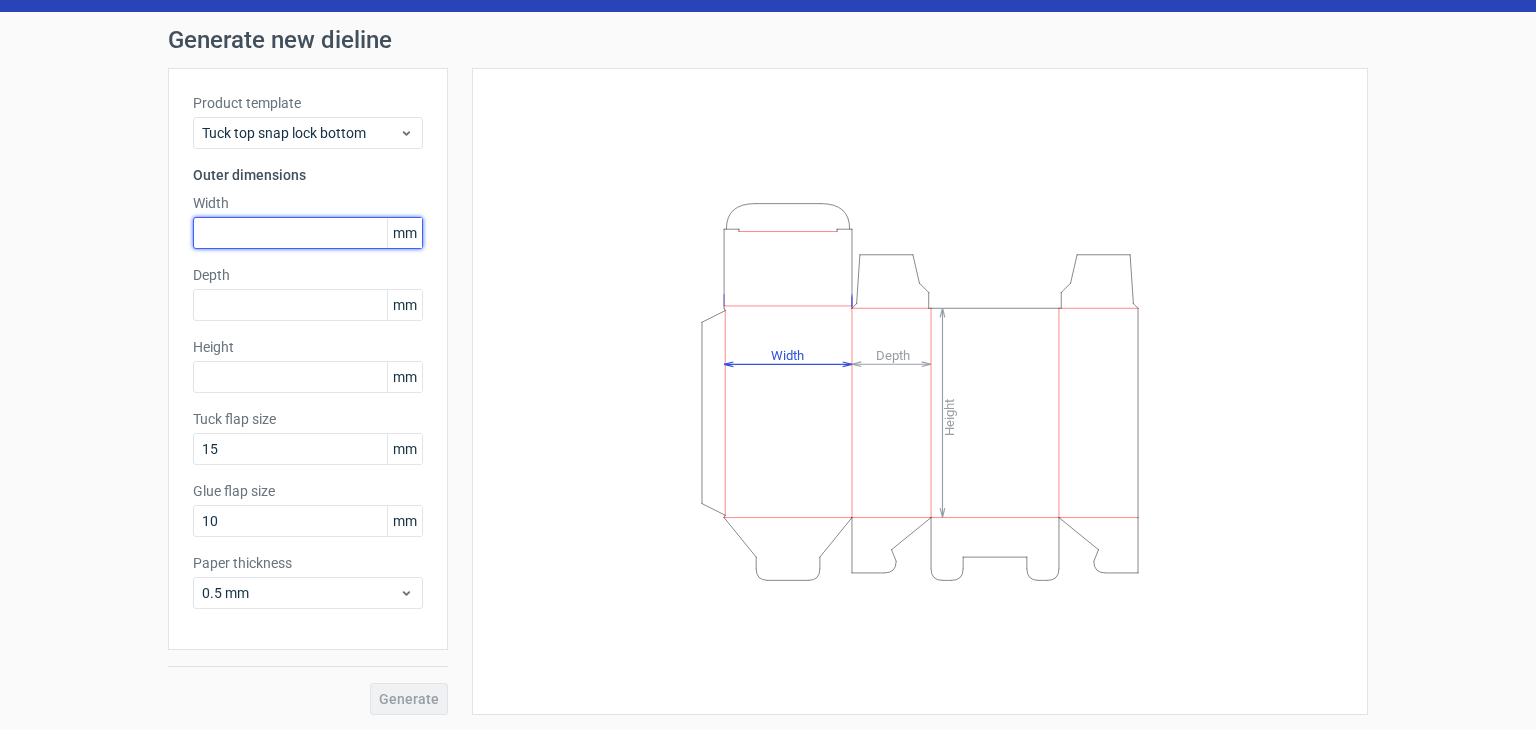 click at bounding box center (308, 233) 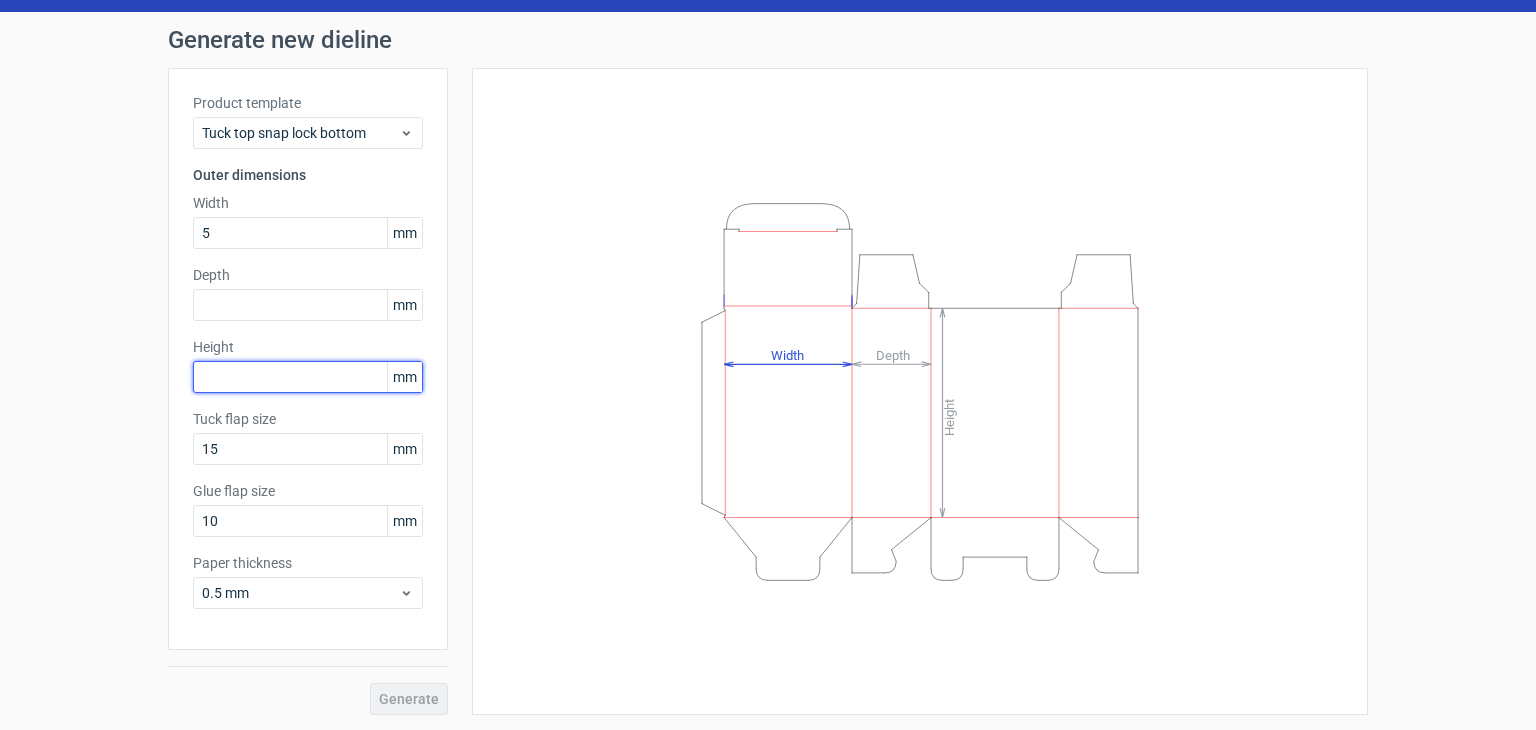 click on "Height mm" at bounding box center [308, 365] 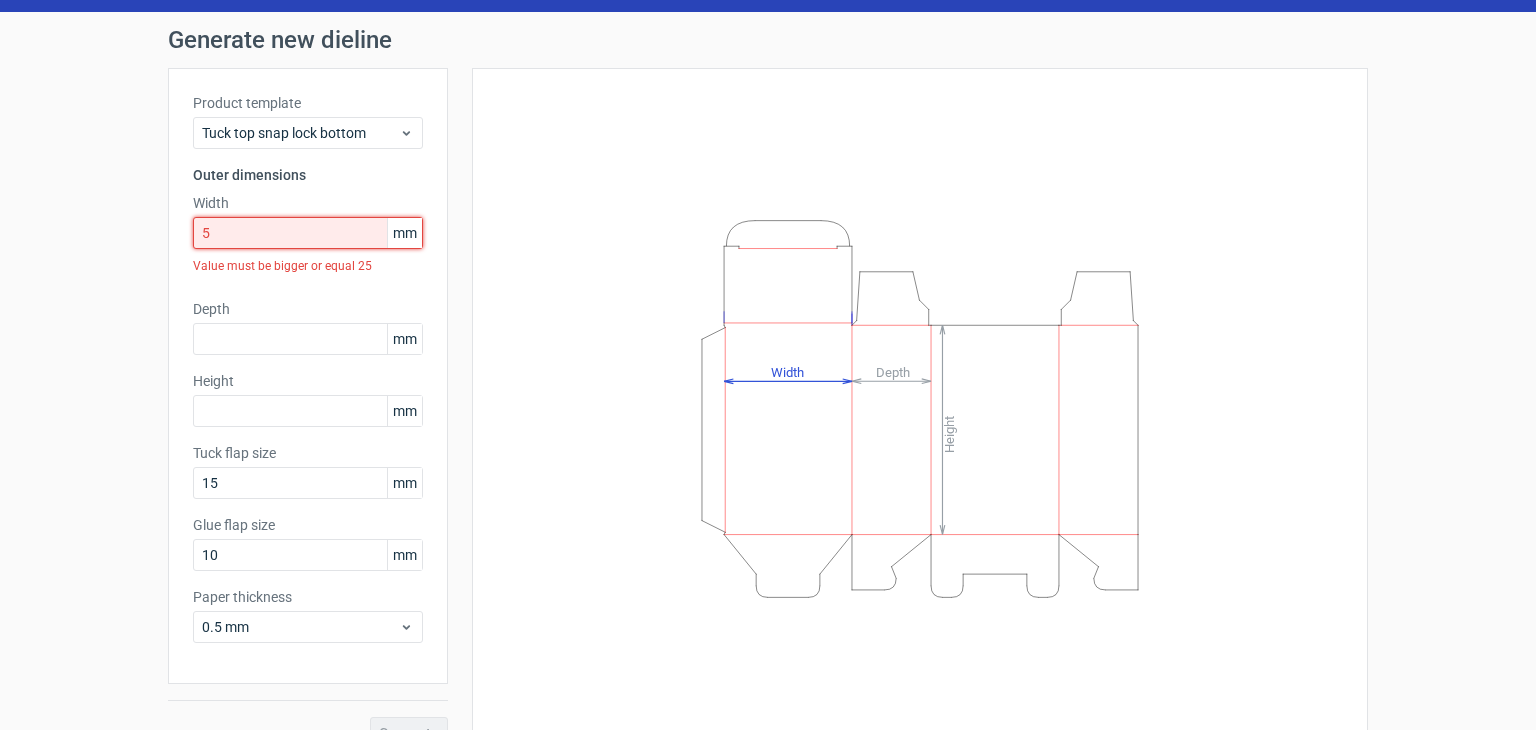 click on "5" at bounding box center (308, 233) 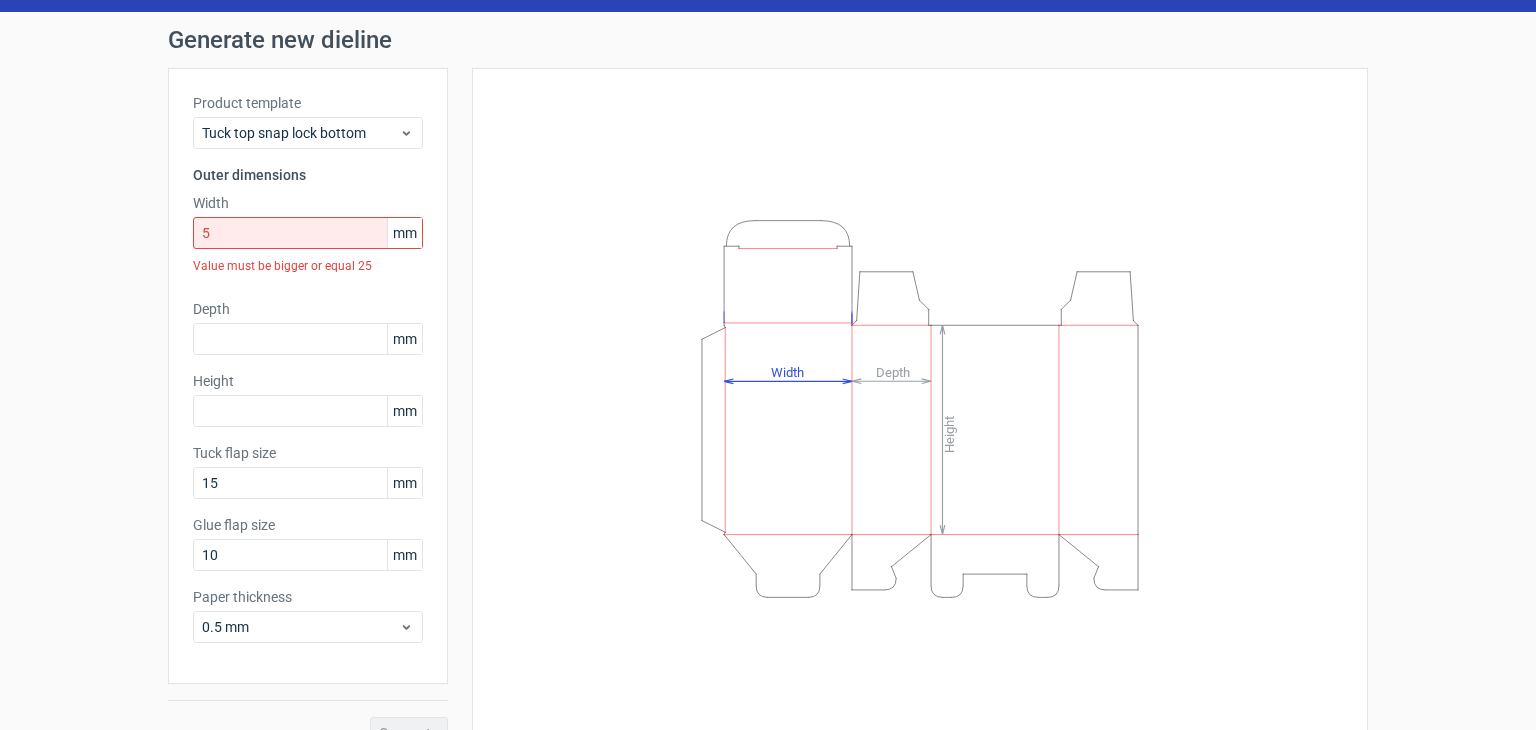 click on "mm" at bounding box center (404, 233) 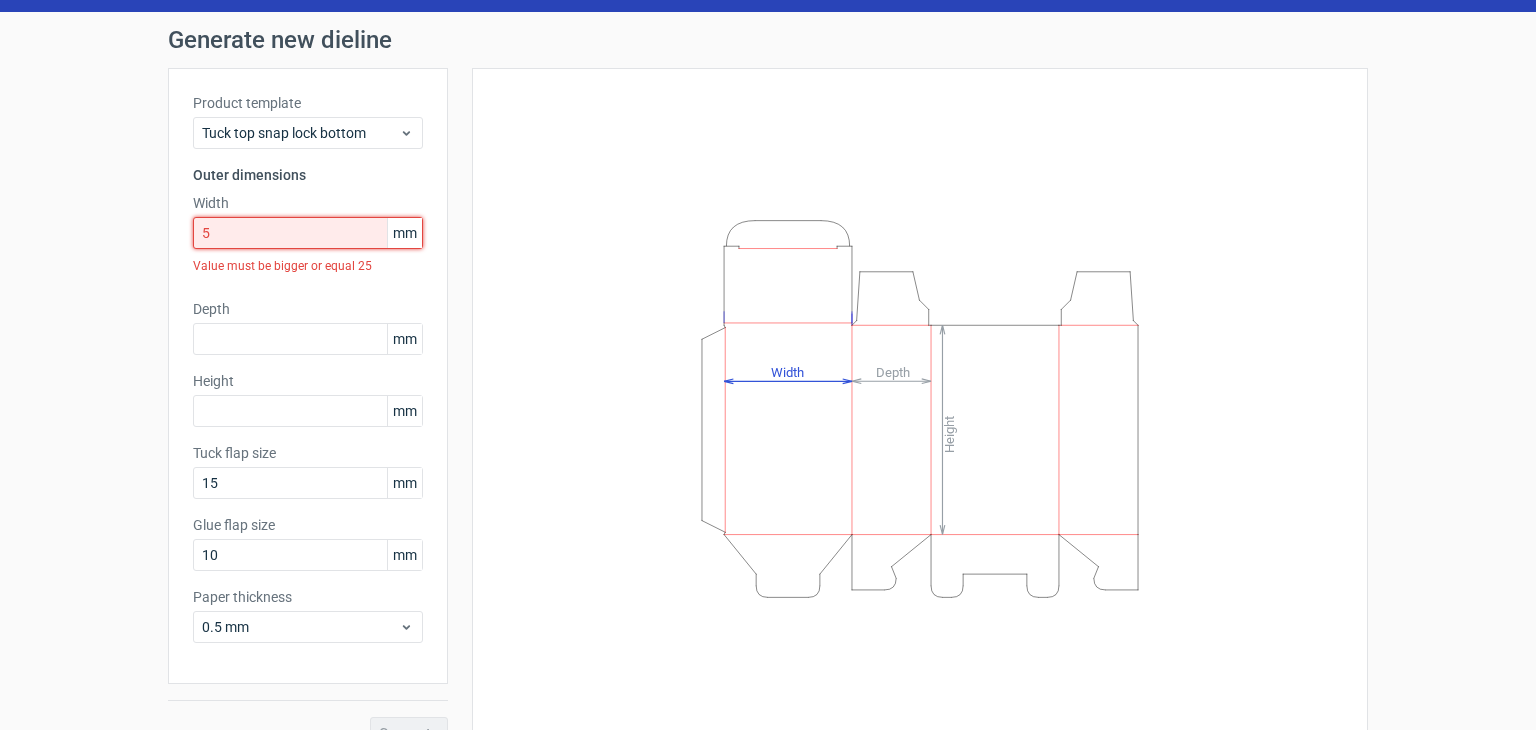 drag, startPoint x: 241, startPoint y: 216, endPoint x: 181, endPoint y: 229, distance: 61.39218 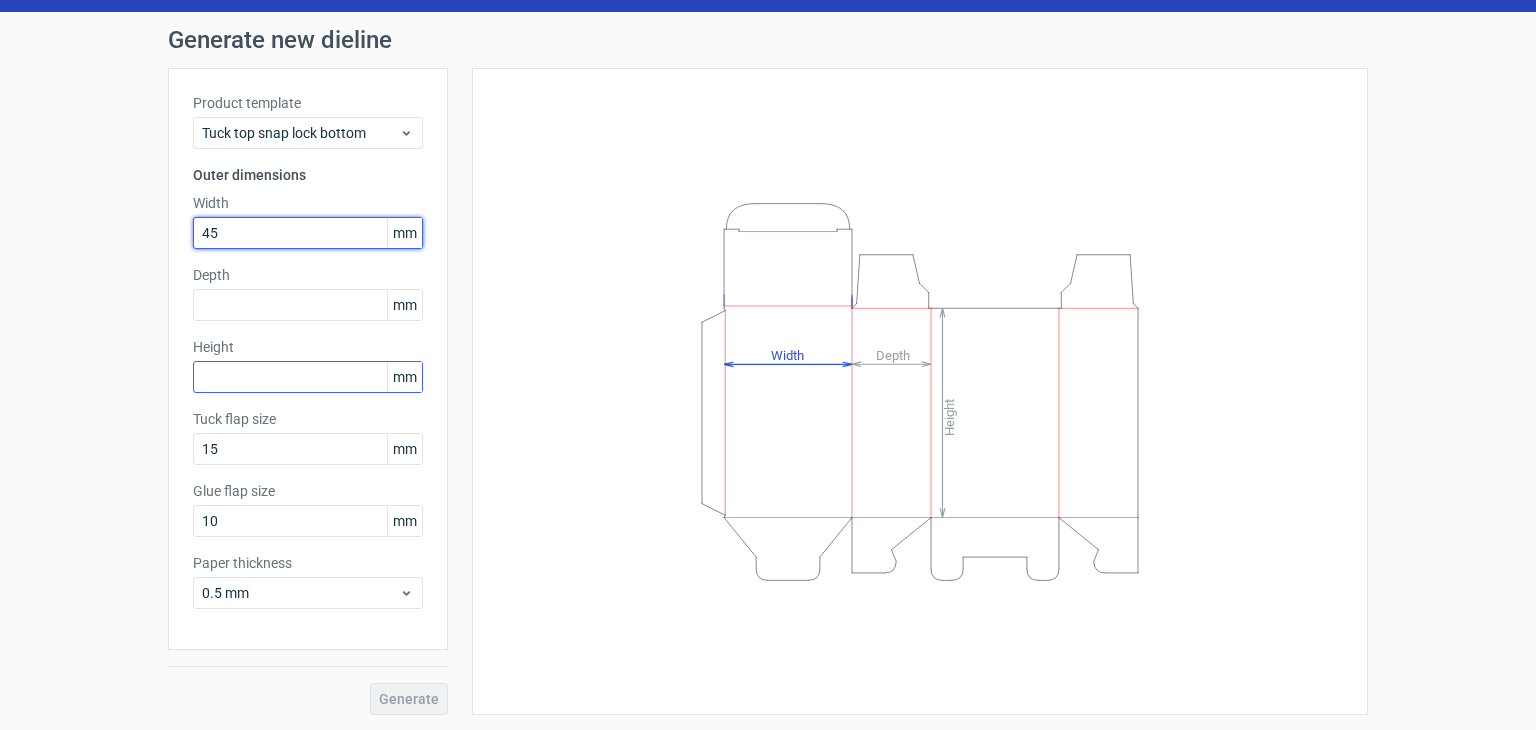 type on "45" 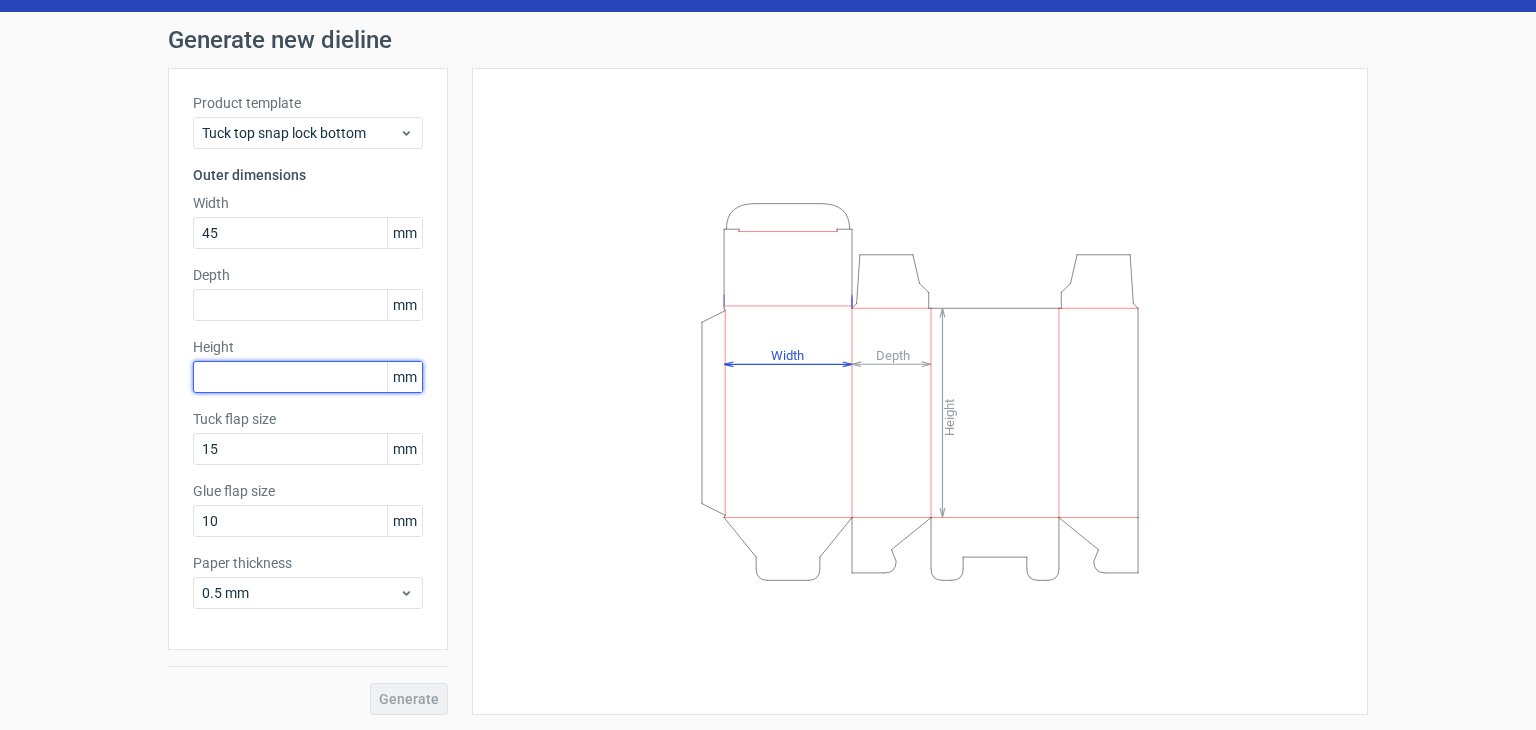 click at bounding box center (308, 377) 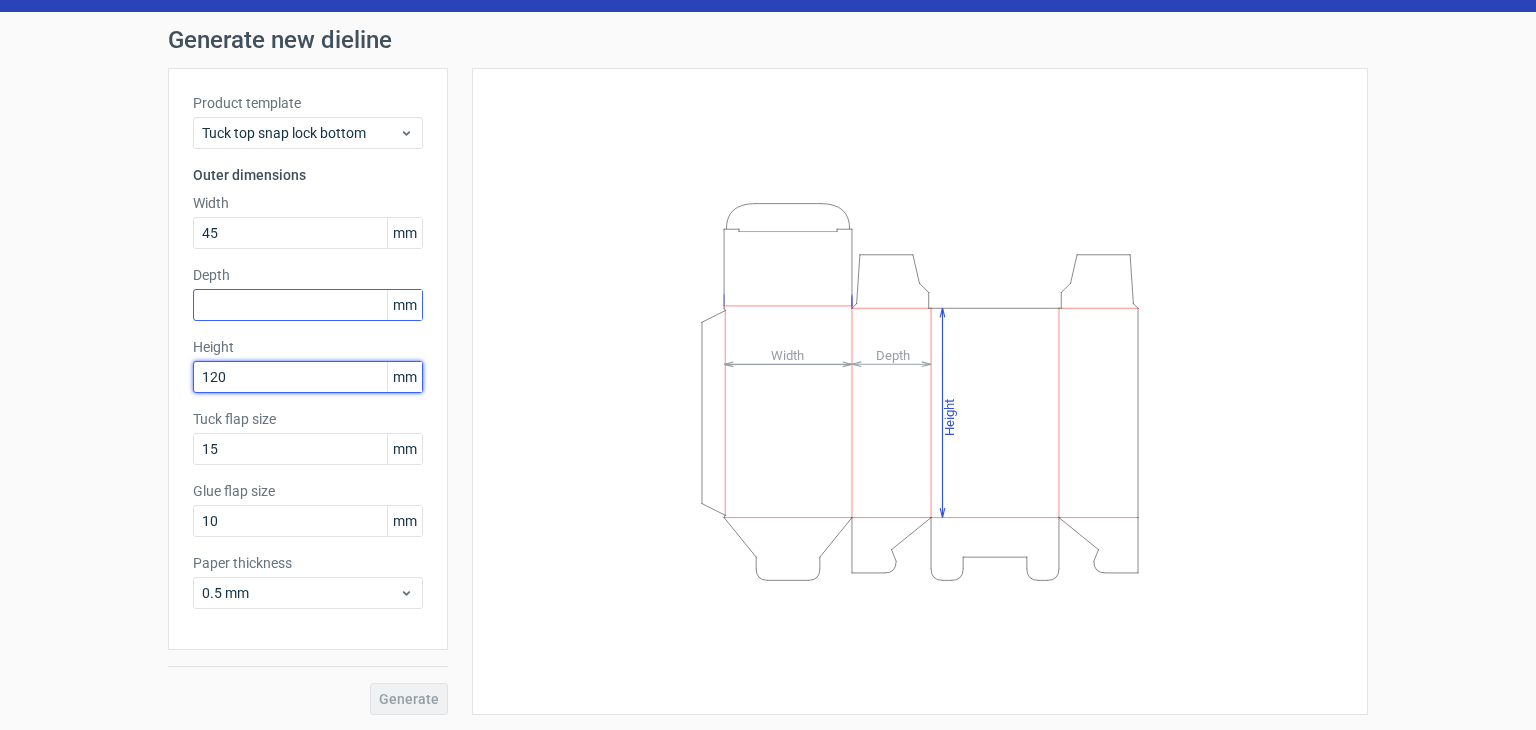 type on "120" 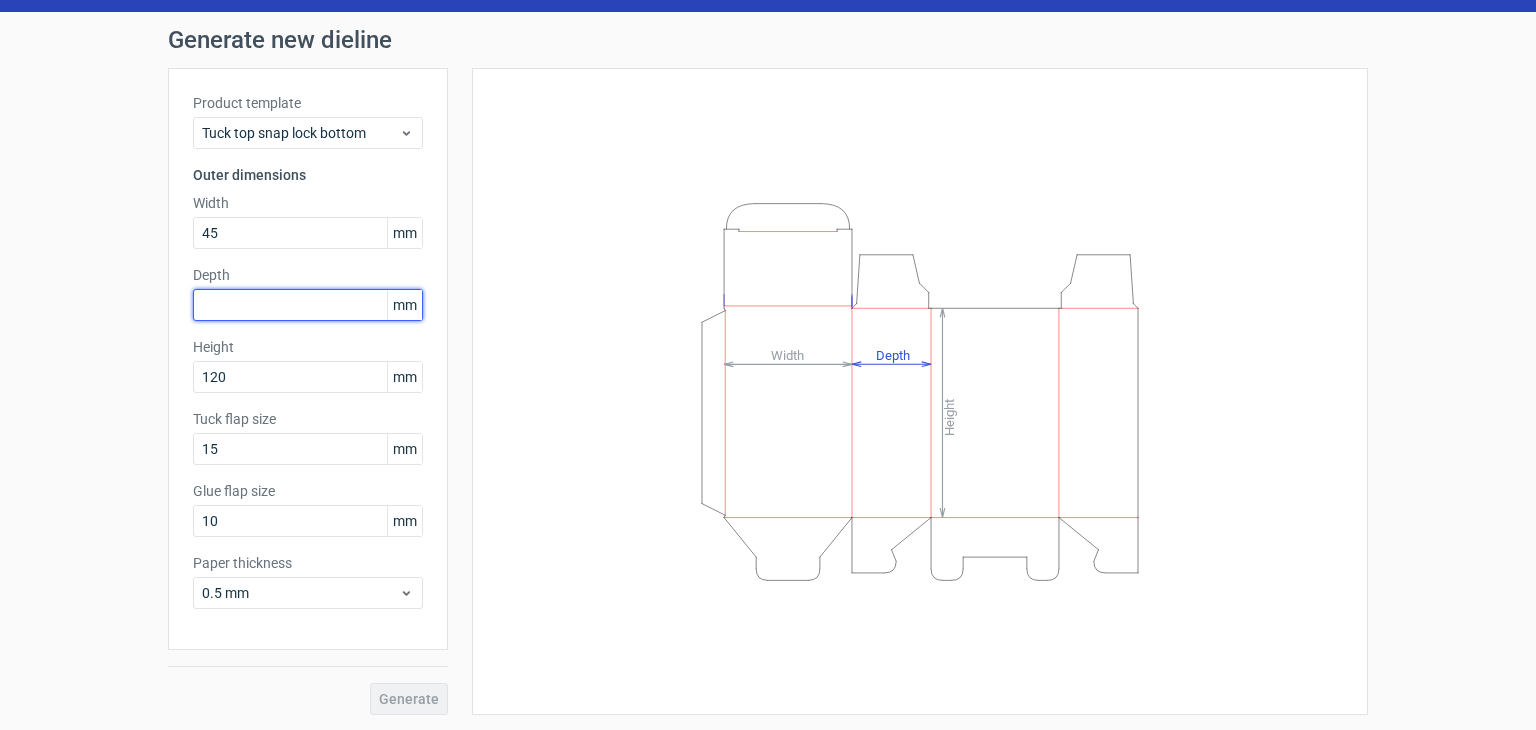 click at bounding box center (308, 305) 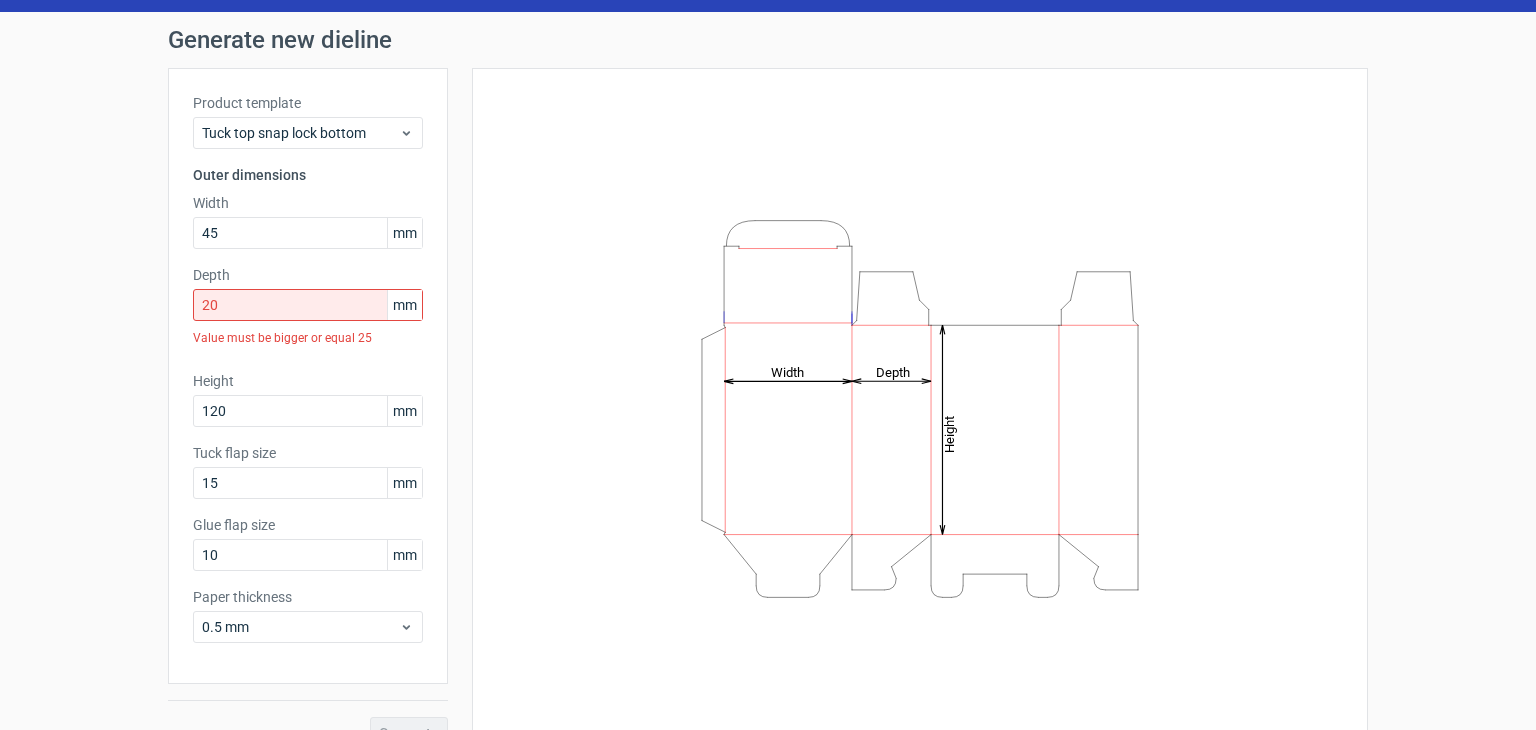 click on "Generate" at bounding box center [308, 716] 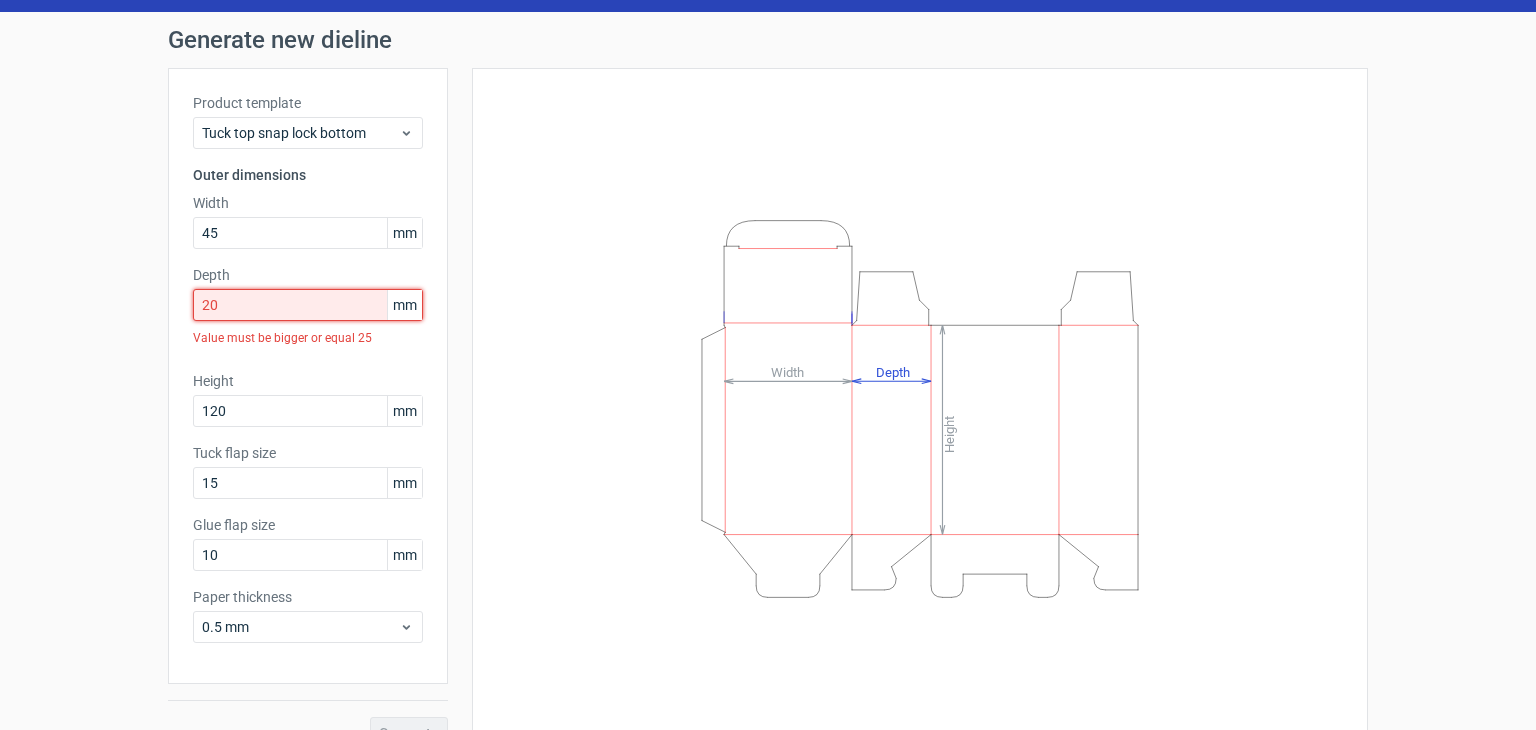 drag, startPoint x: 284, startPoint y: 287, endPoint x: 162, endPoint y: 299, distance: 122.588745 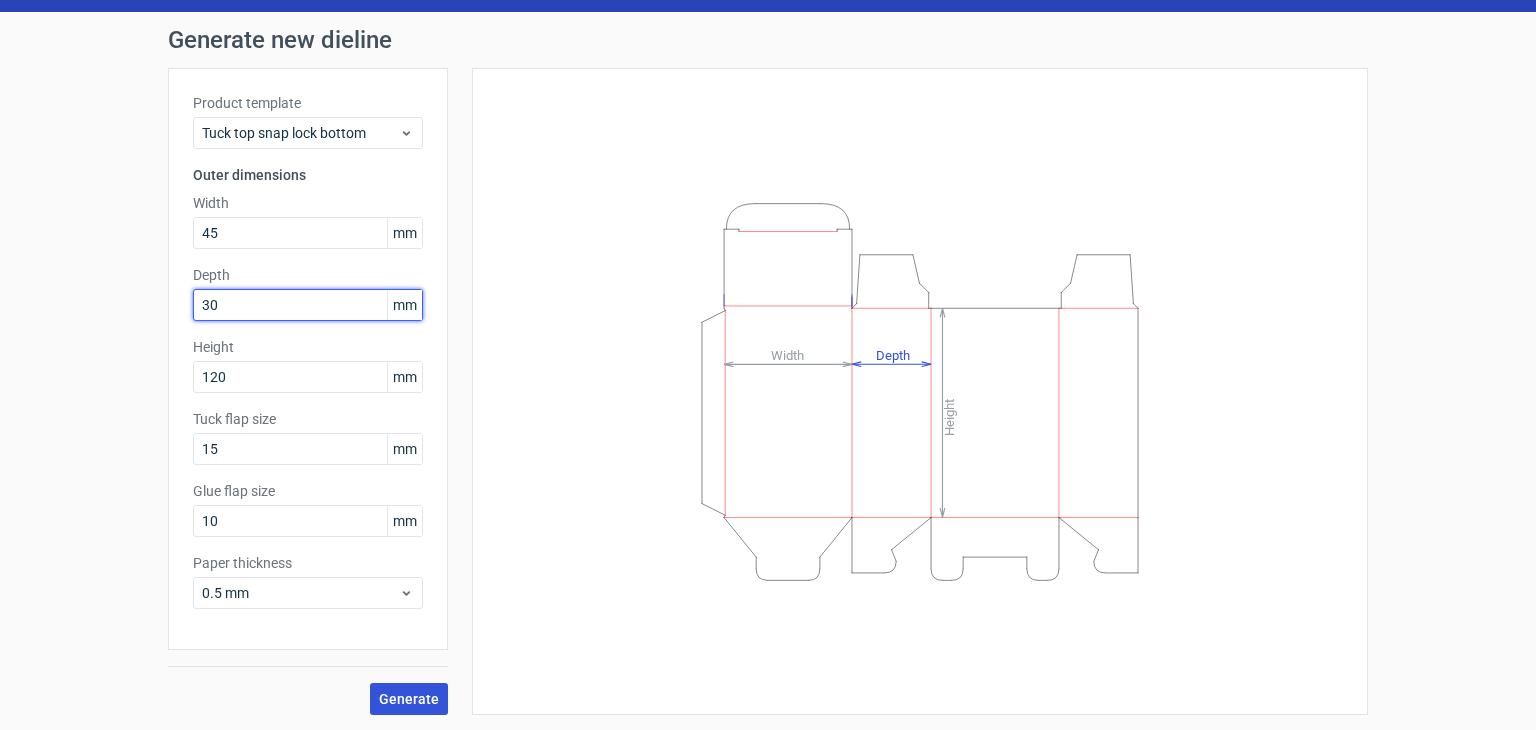 type on "30" 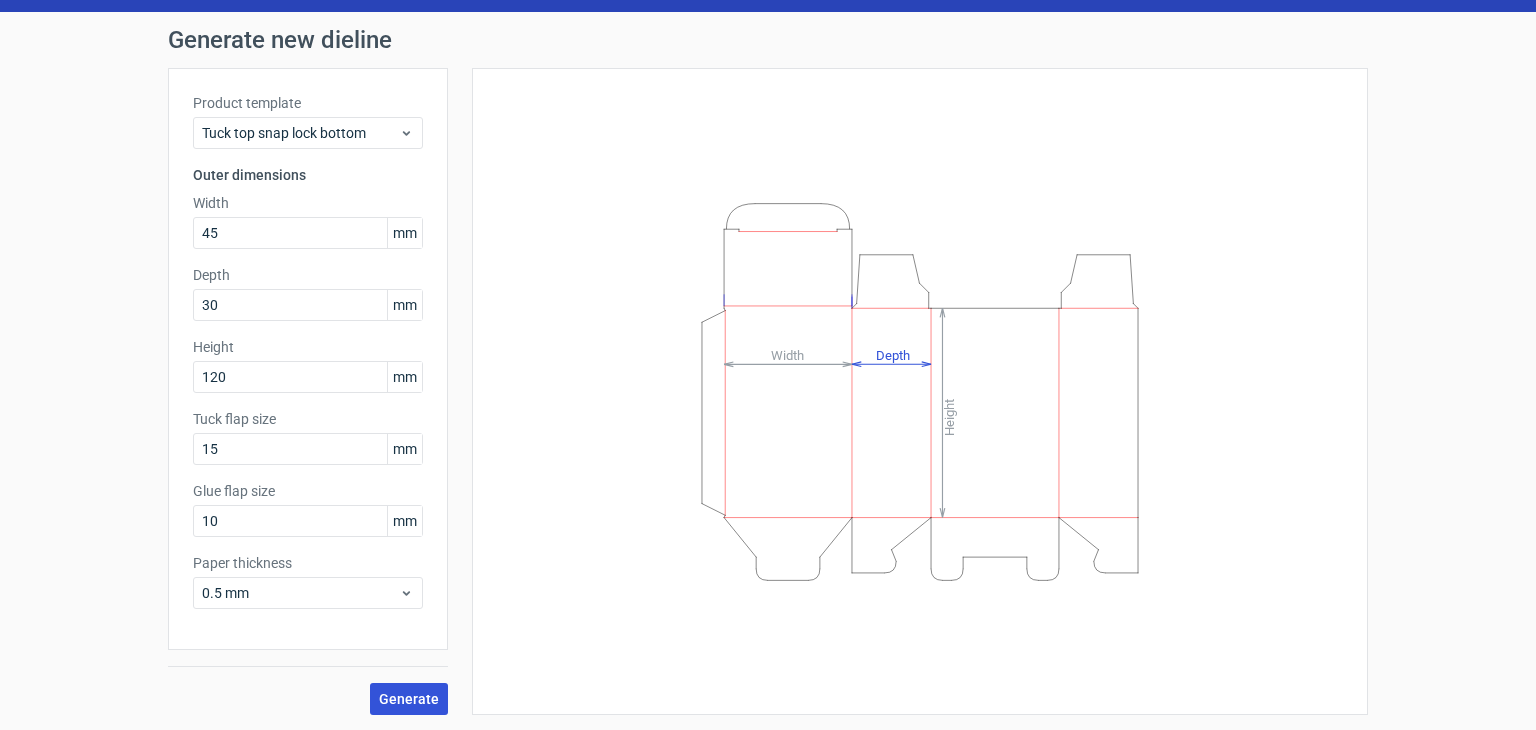 click on "Generate" at bounding box center (409, 699) 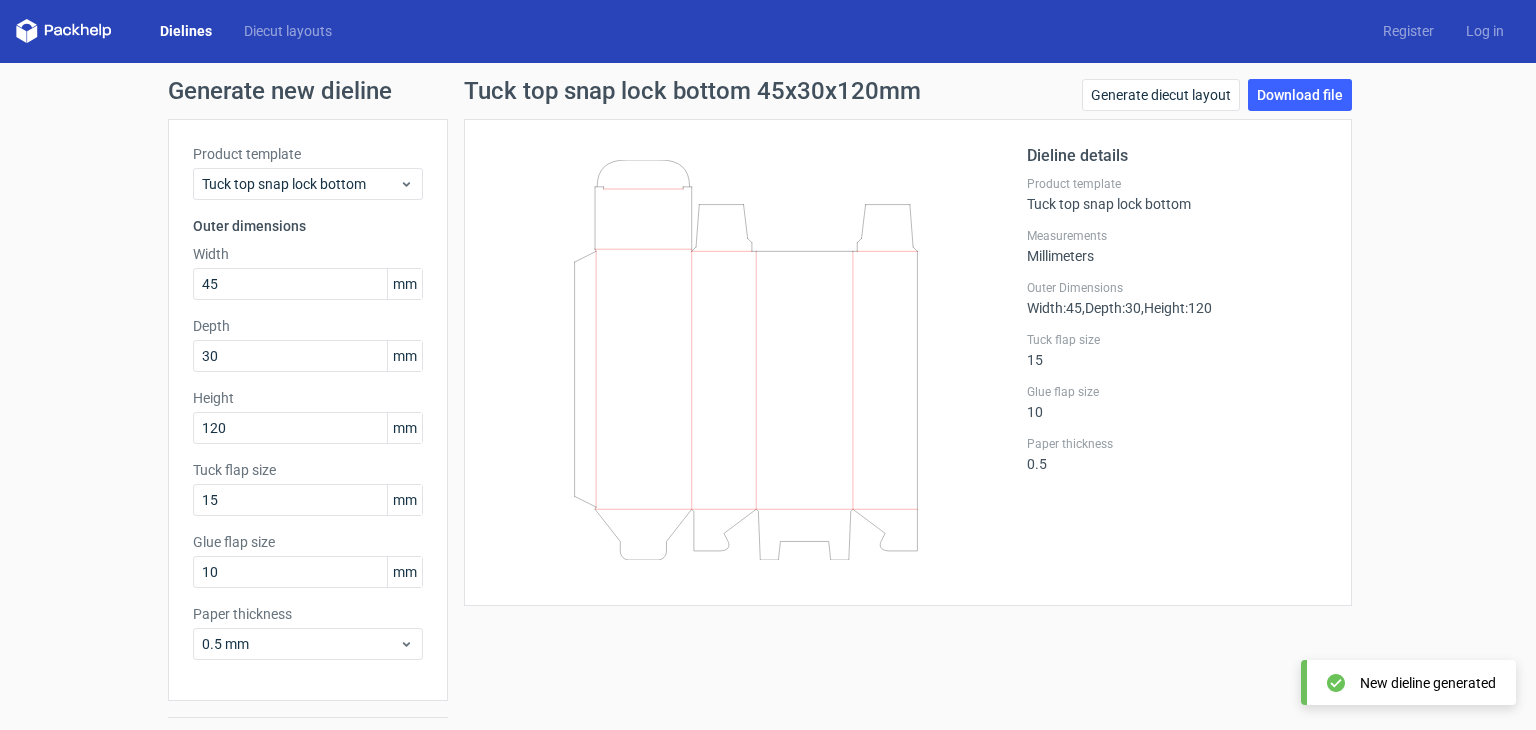 scroll, scrollTop: 0, scrollLeft: 0, axis: both 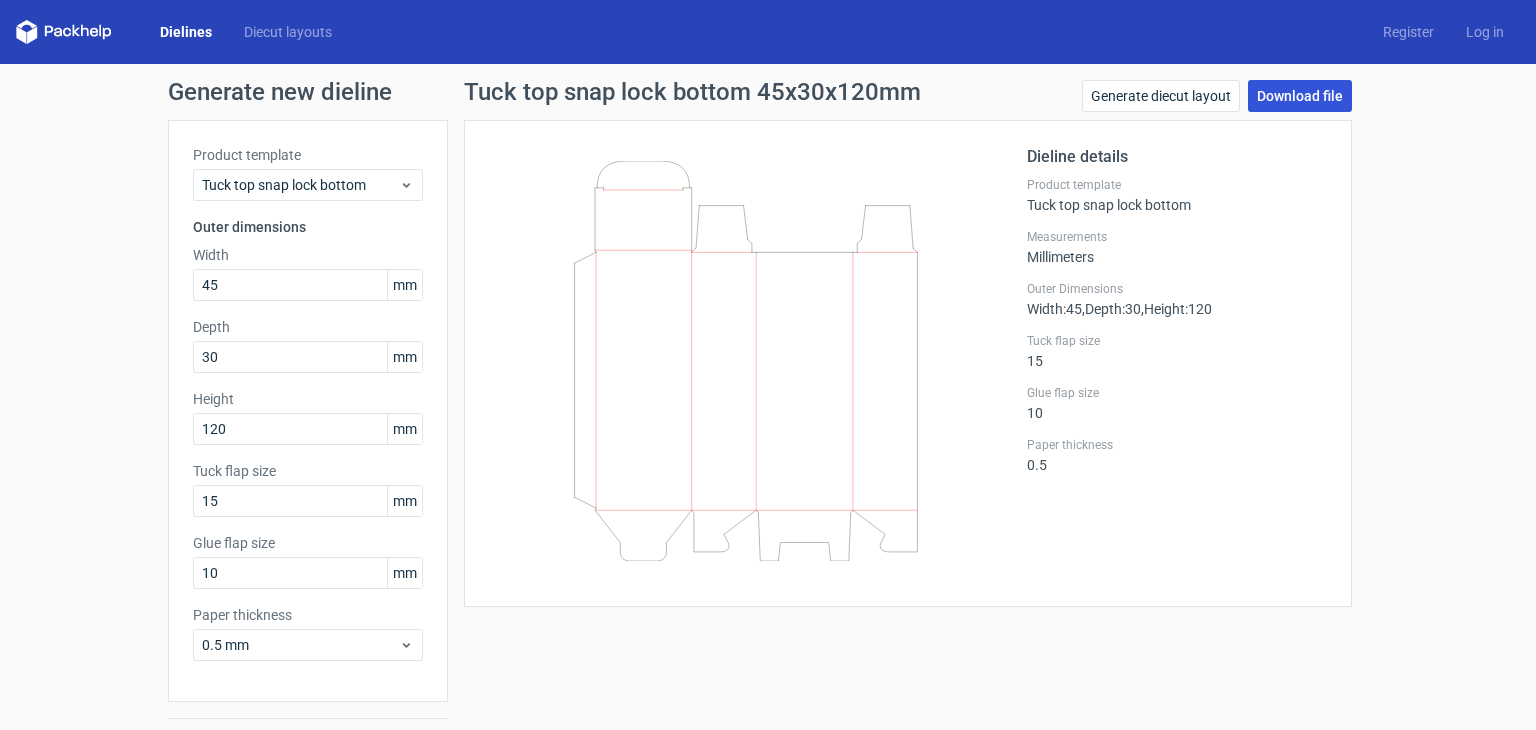 click on "Download file" at bounding box center (1300, 96) 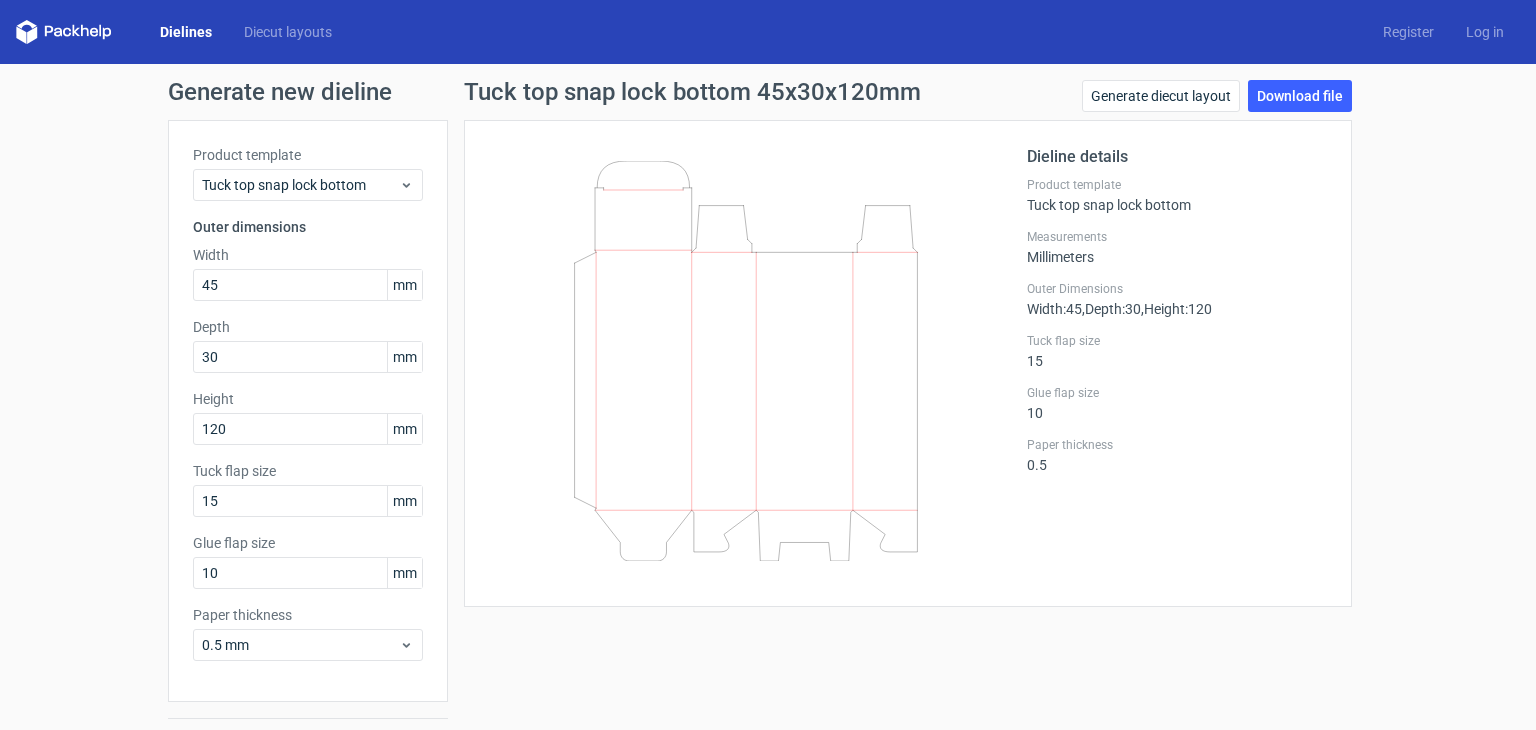 click 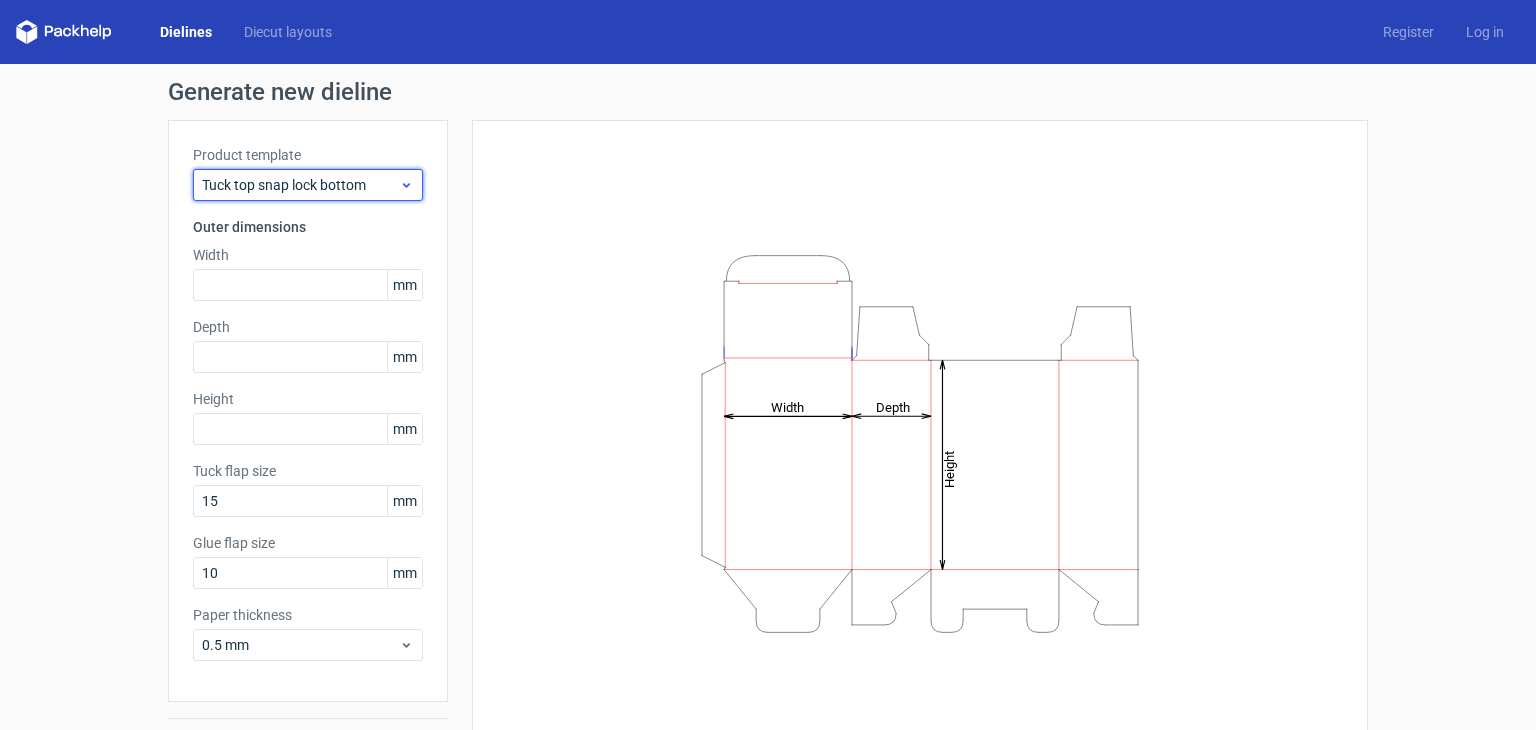 click on "Tuck top snap lock bottom" at bounding box center [300, 185] 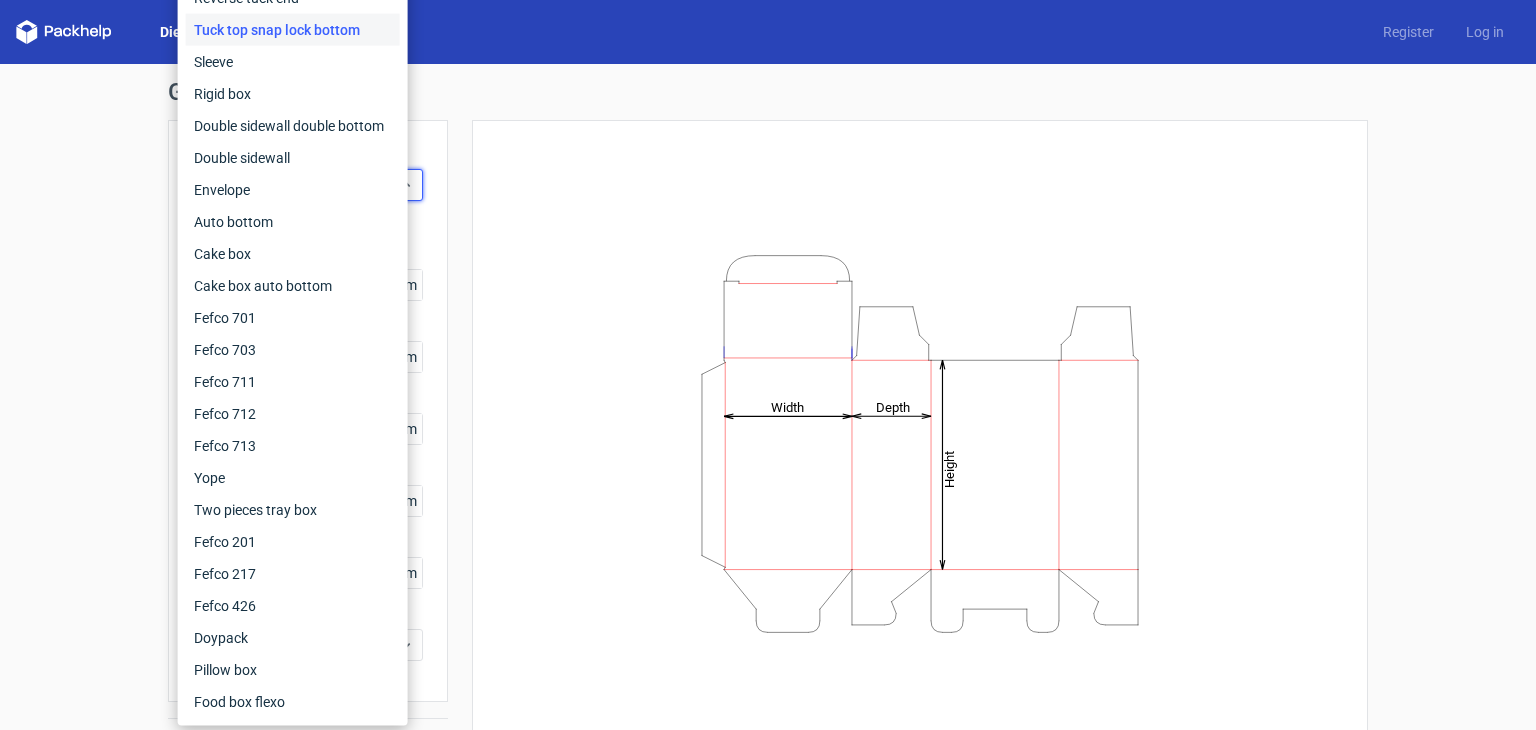 click on "Height   Depth   Width" 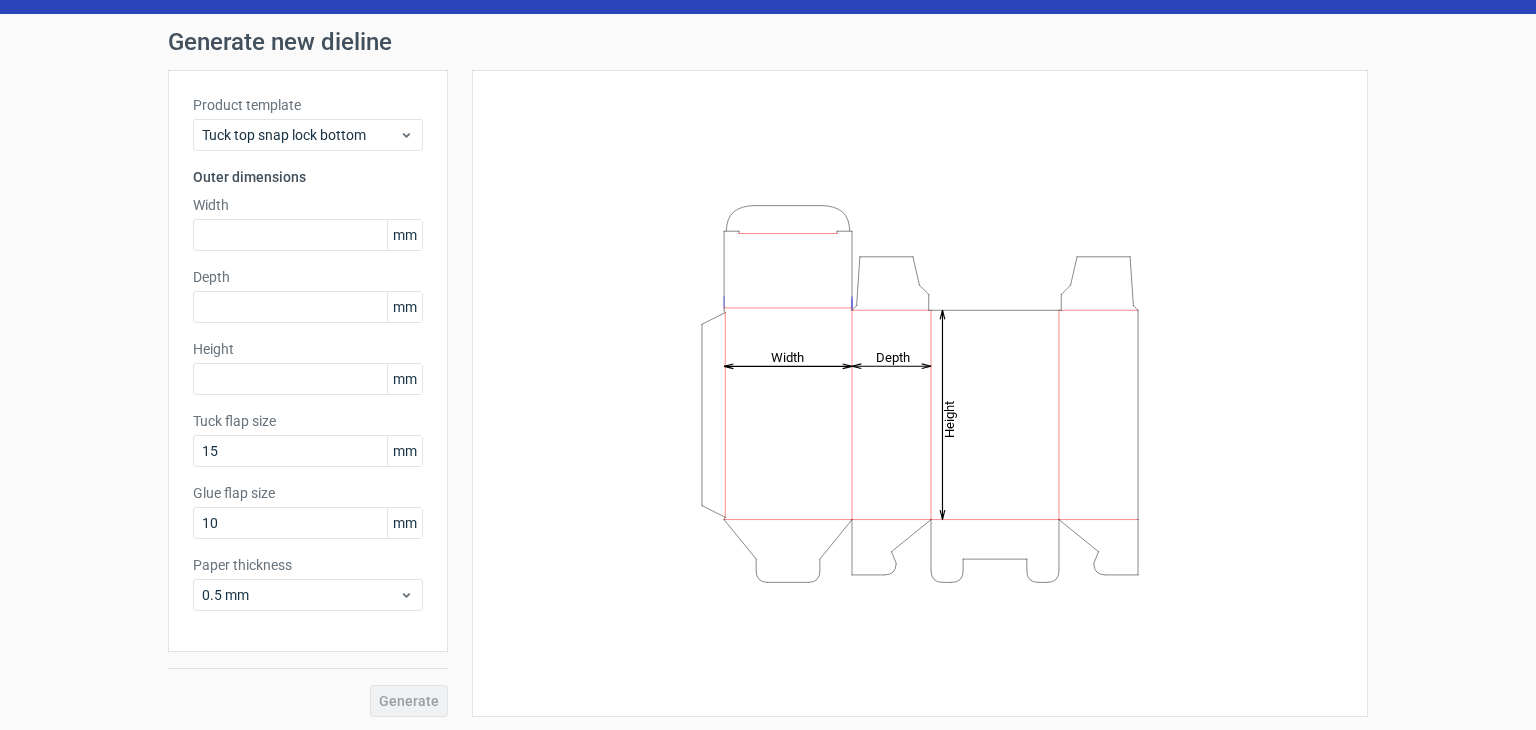 scroll, scrollTop: 52, scrollLeft: 0, axis: vertical 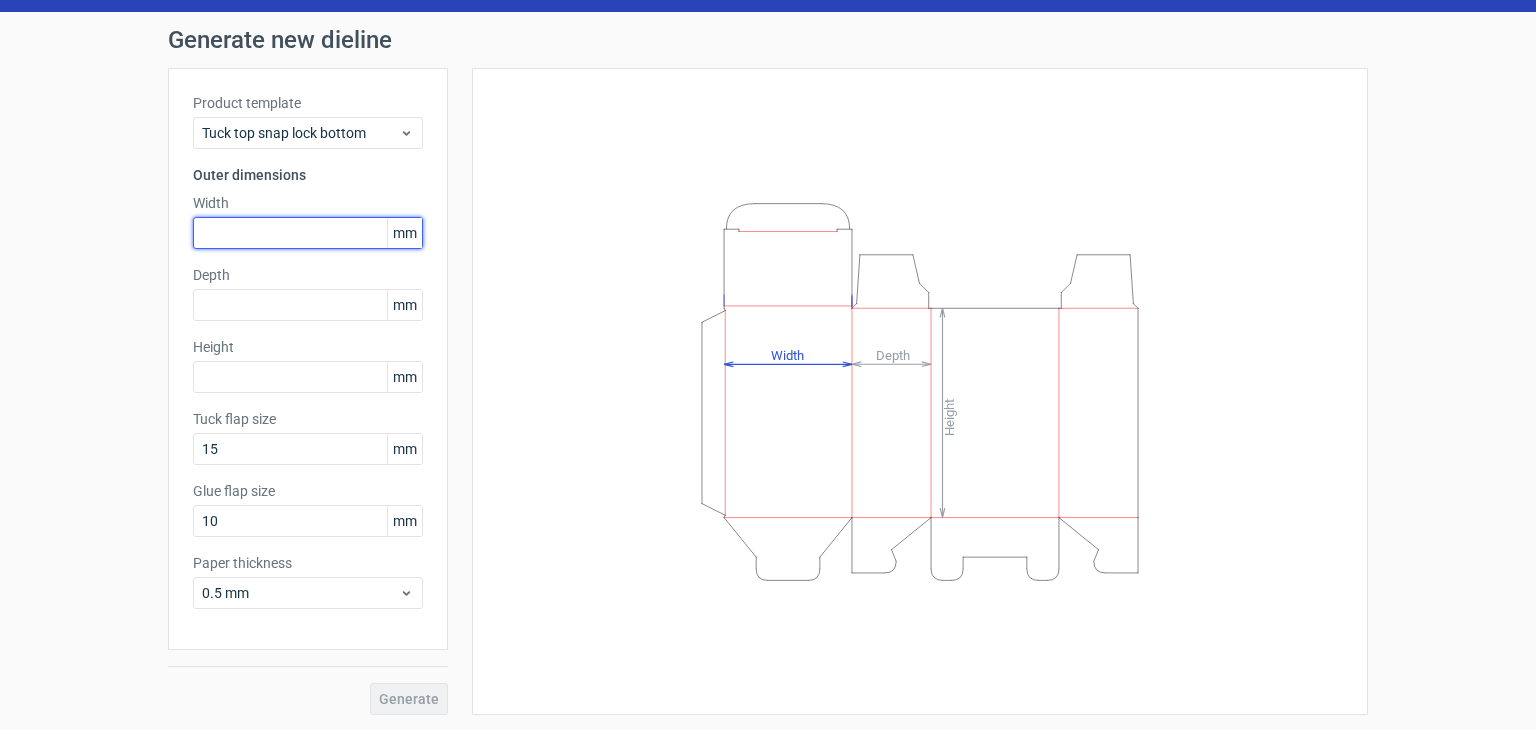 click at bounding box center [308, 233] 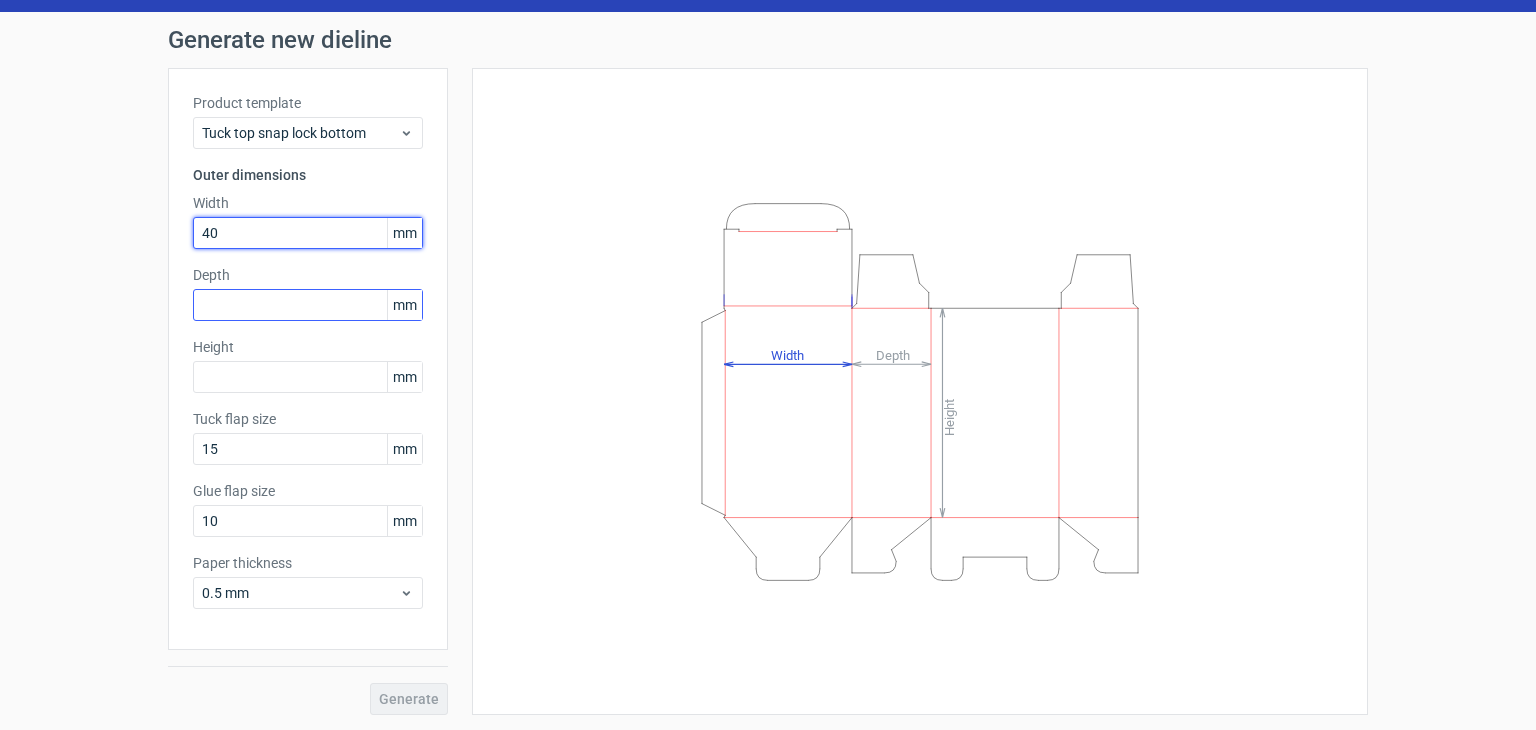type on "40" 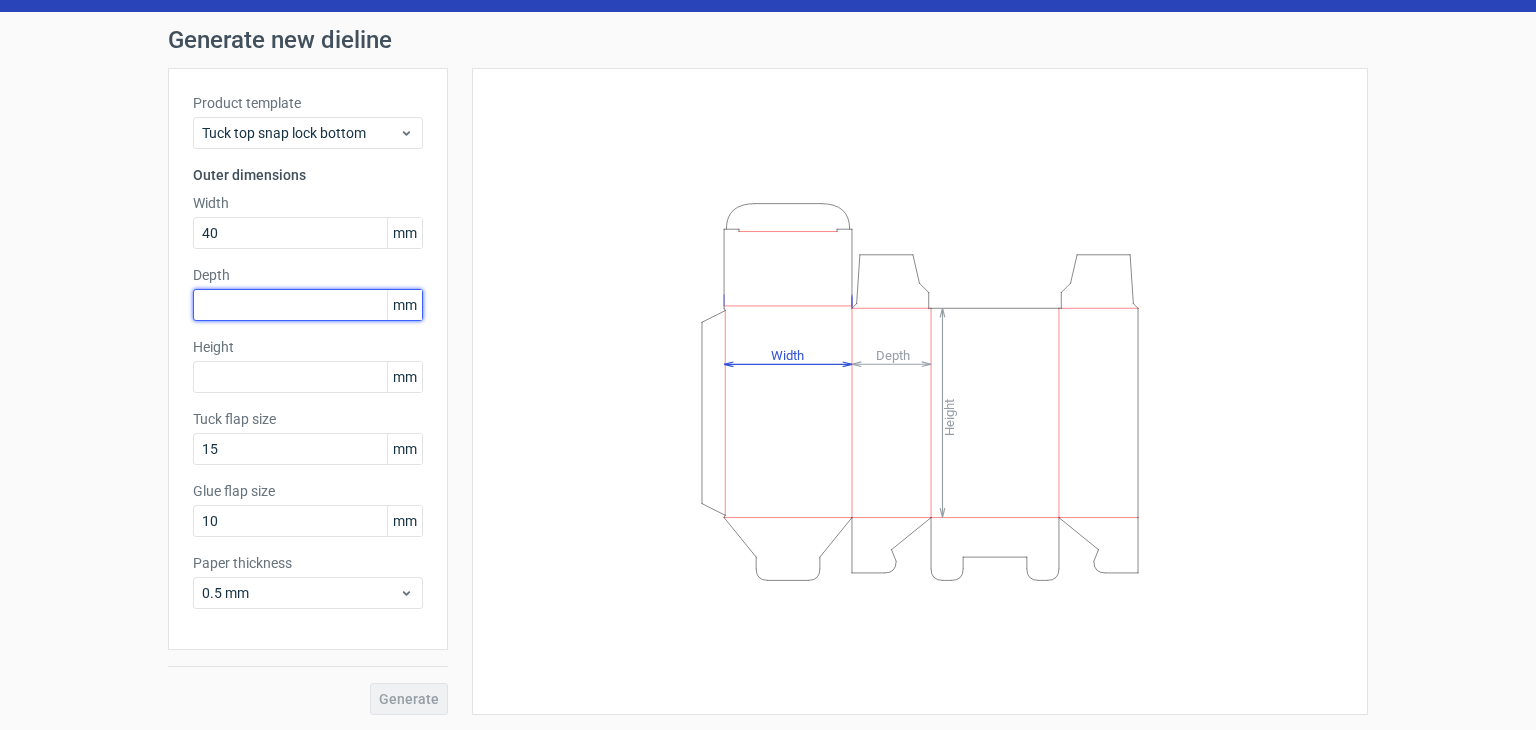 click at bounding box center [308, 305] 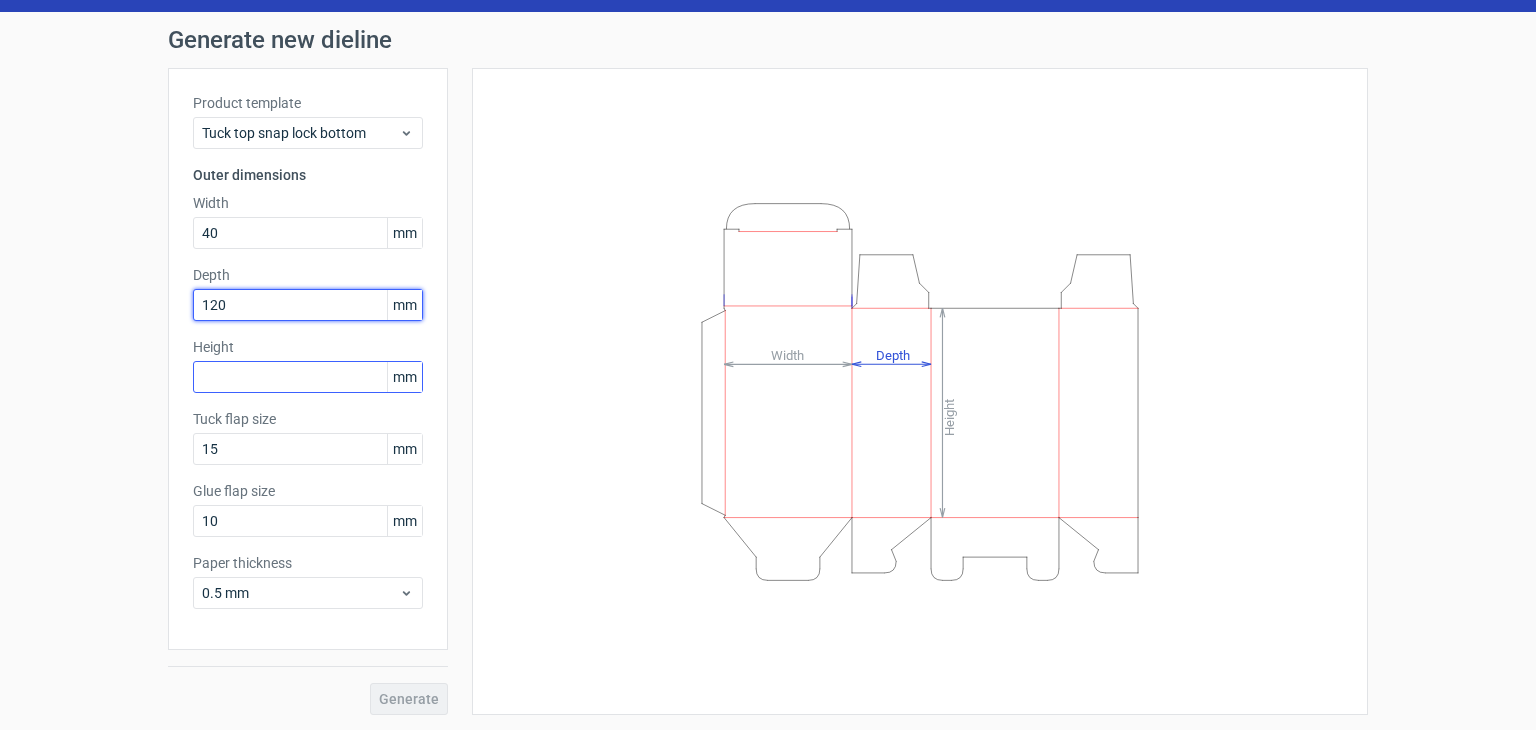 type on "120" 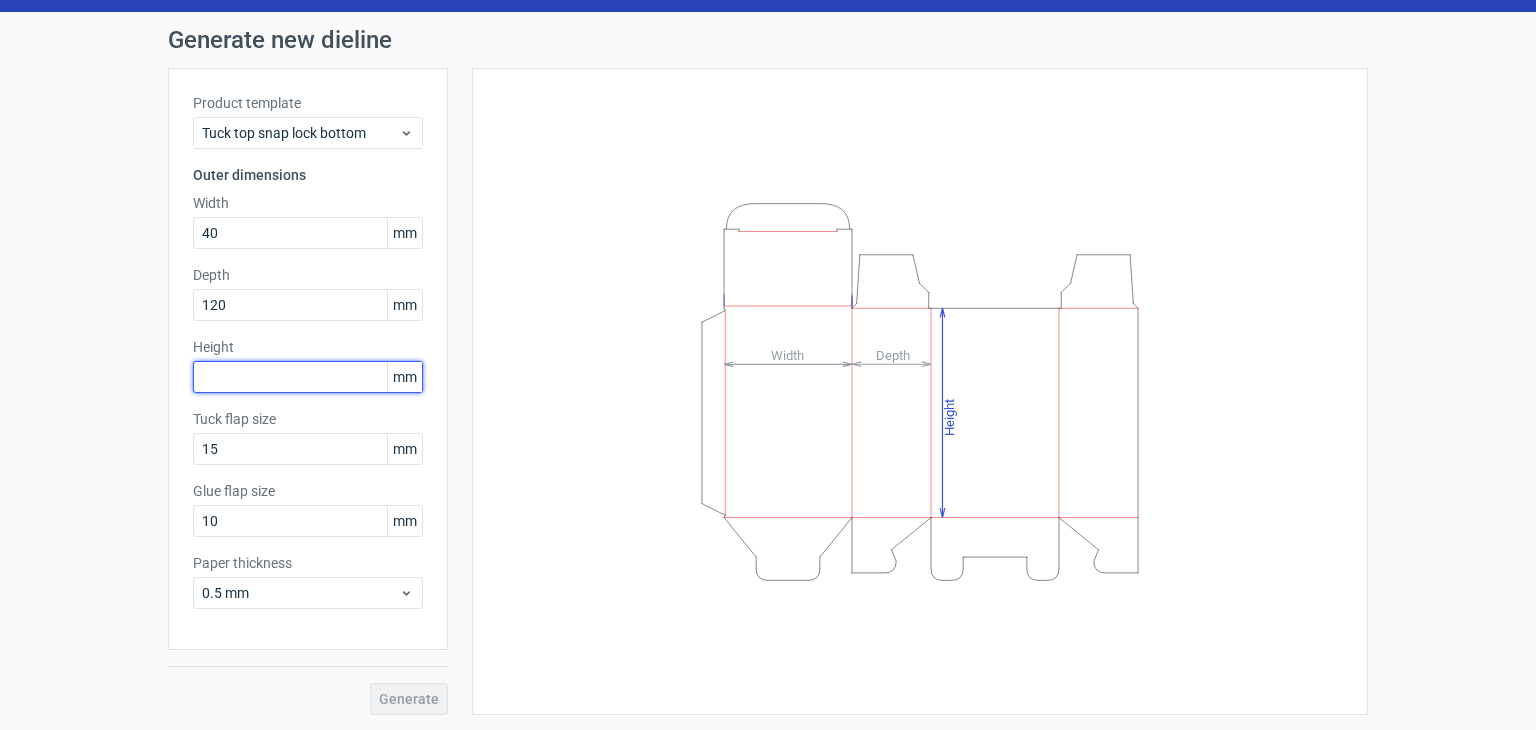 click at bounding box center (308, 377) 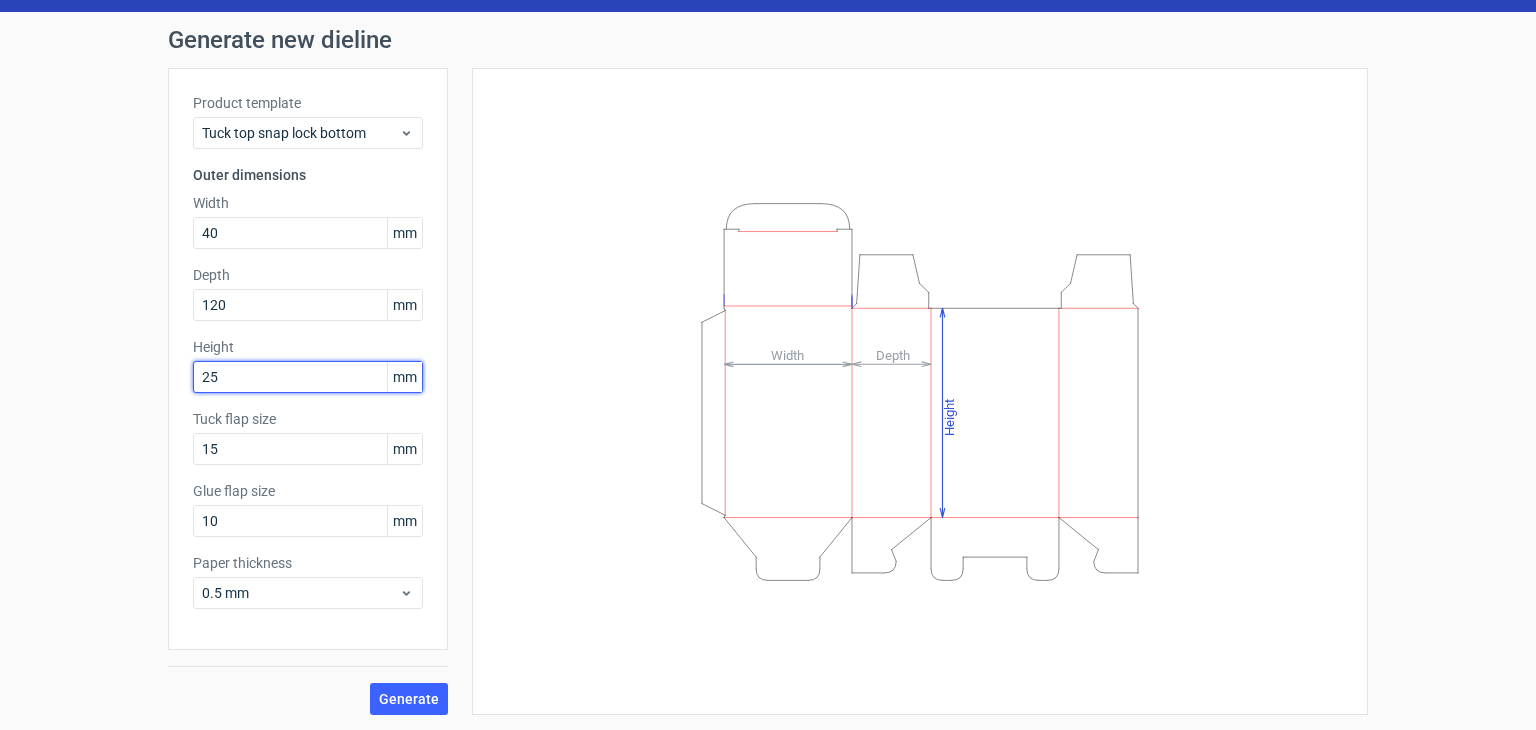 type on "25" 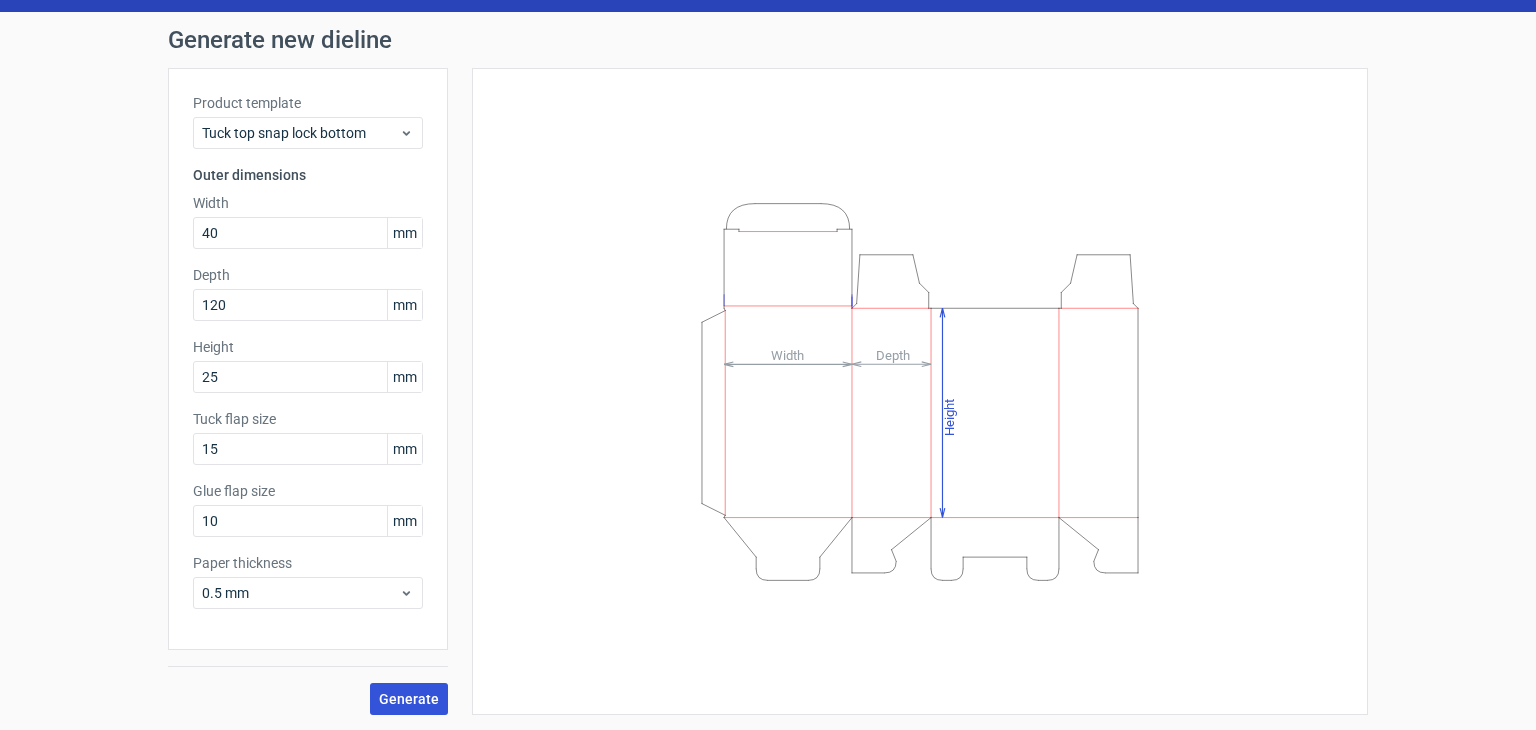 click on "Generate" at bounding box center [409, 699] 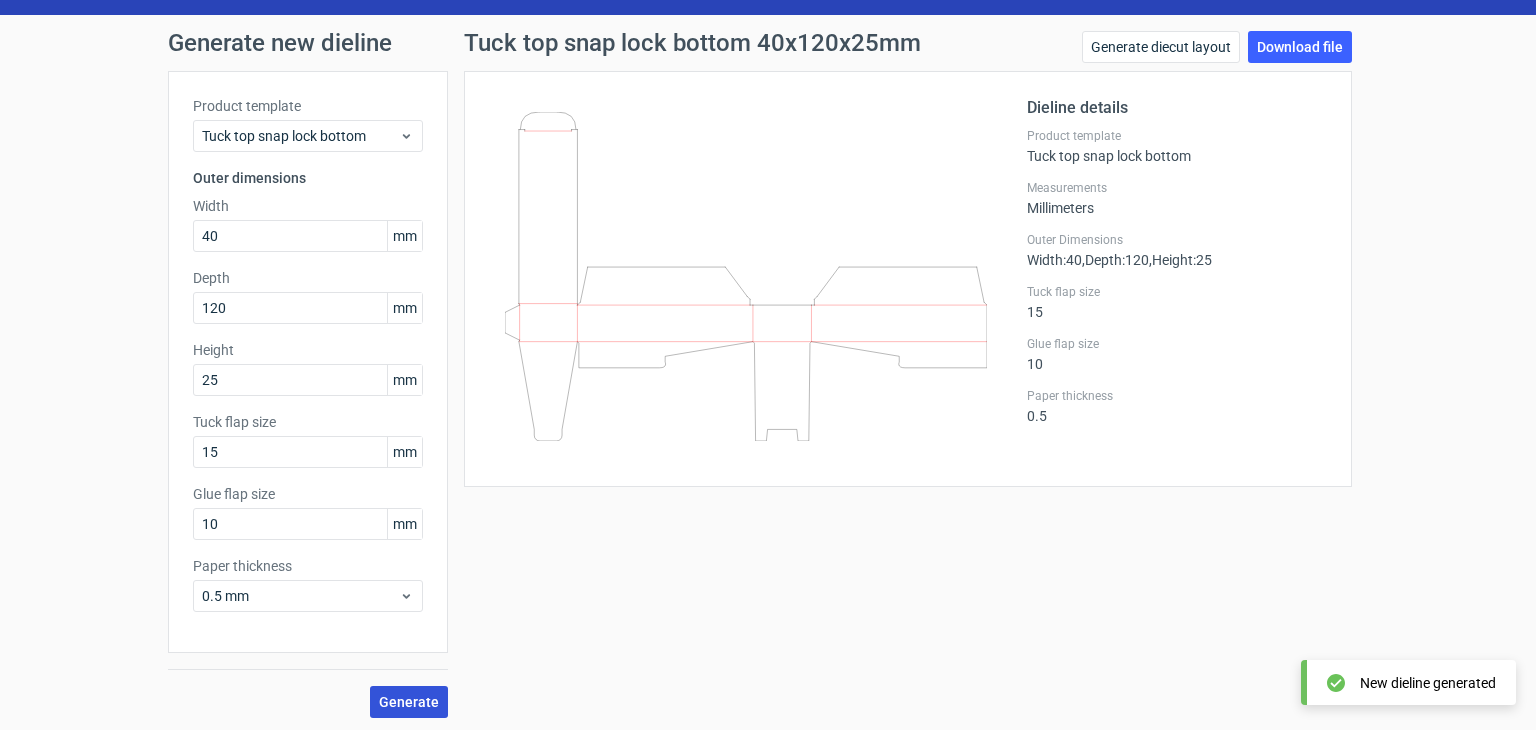 scroll, scrollTop: 52, scrollLeft: 0, axis: vertical 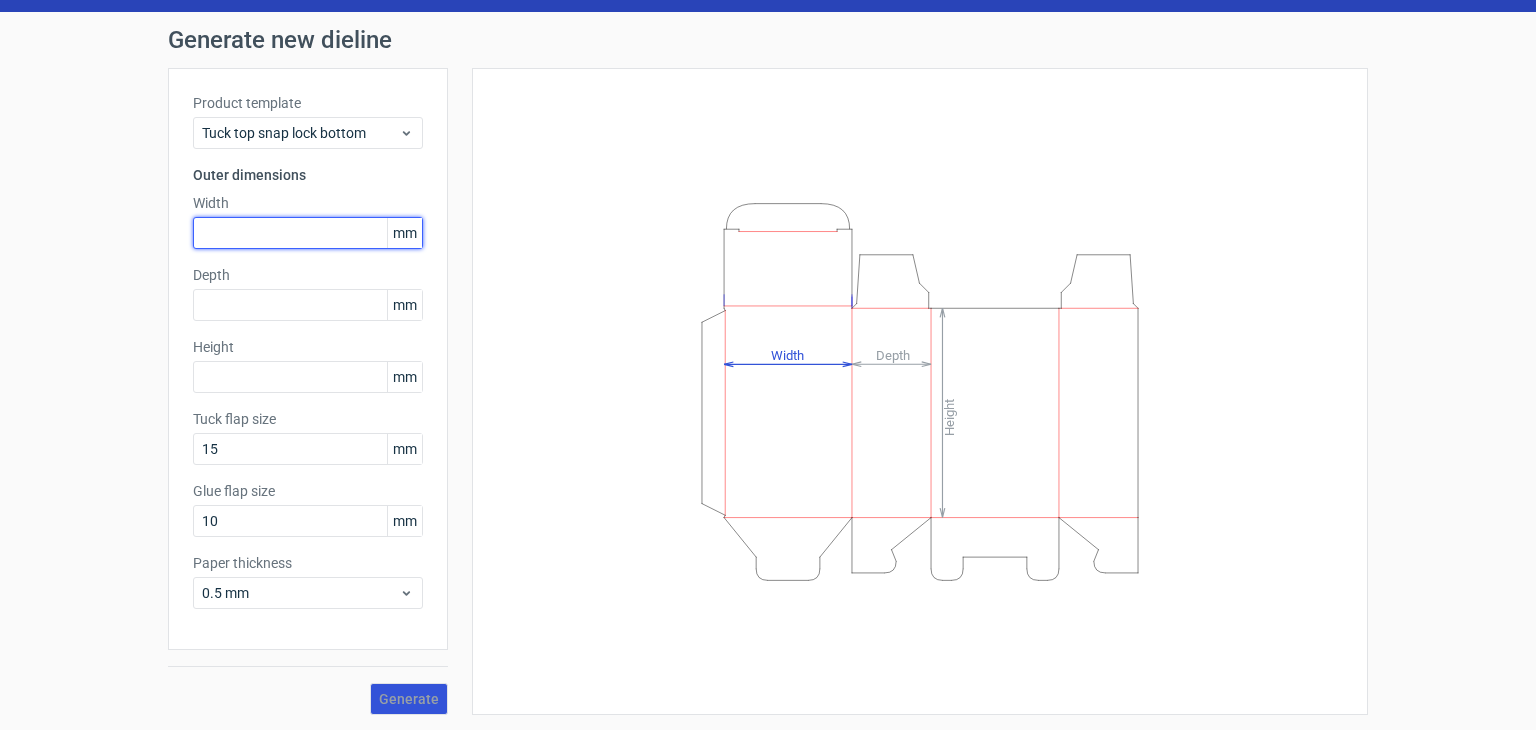 click at bounding box center (308, 233) 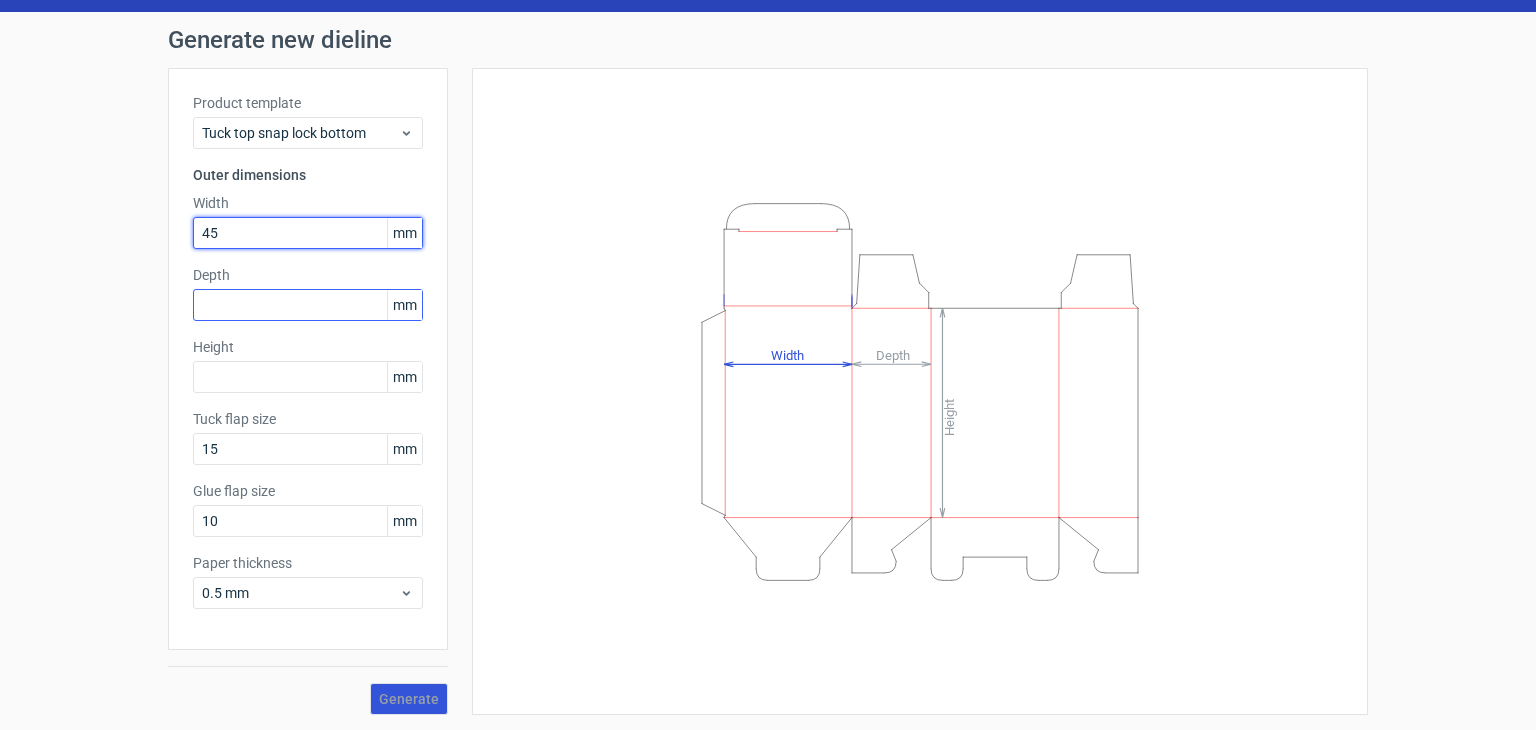 type on "45" 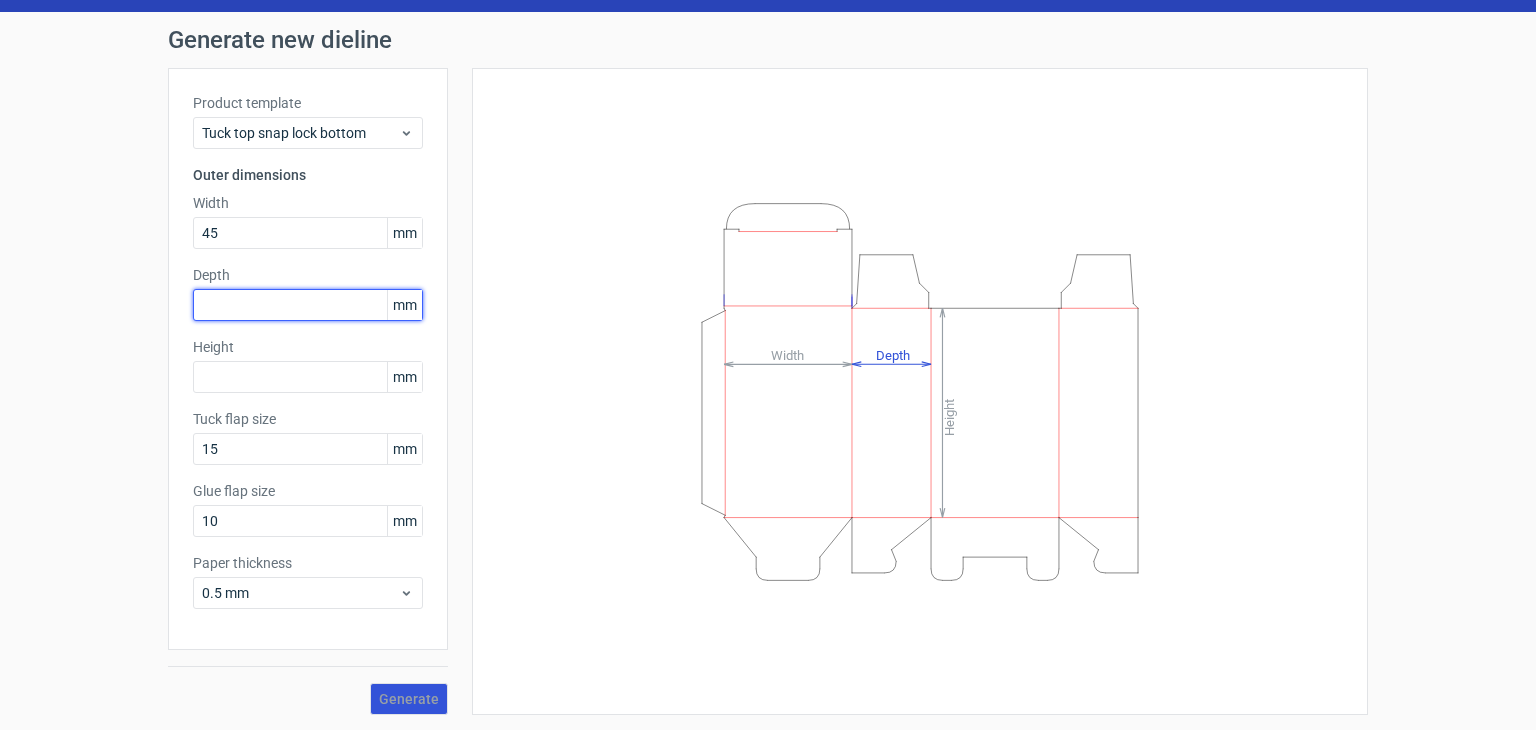 click at bounding box center [308, 305] 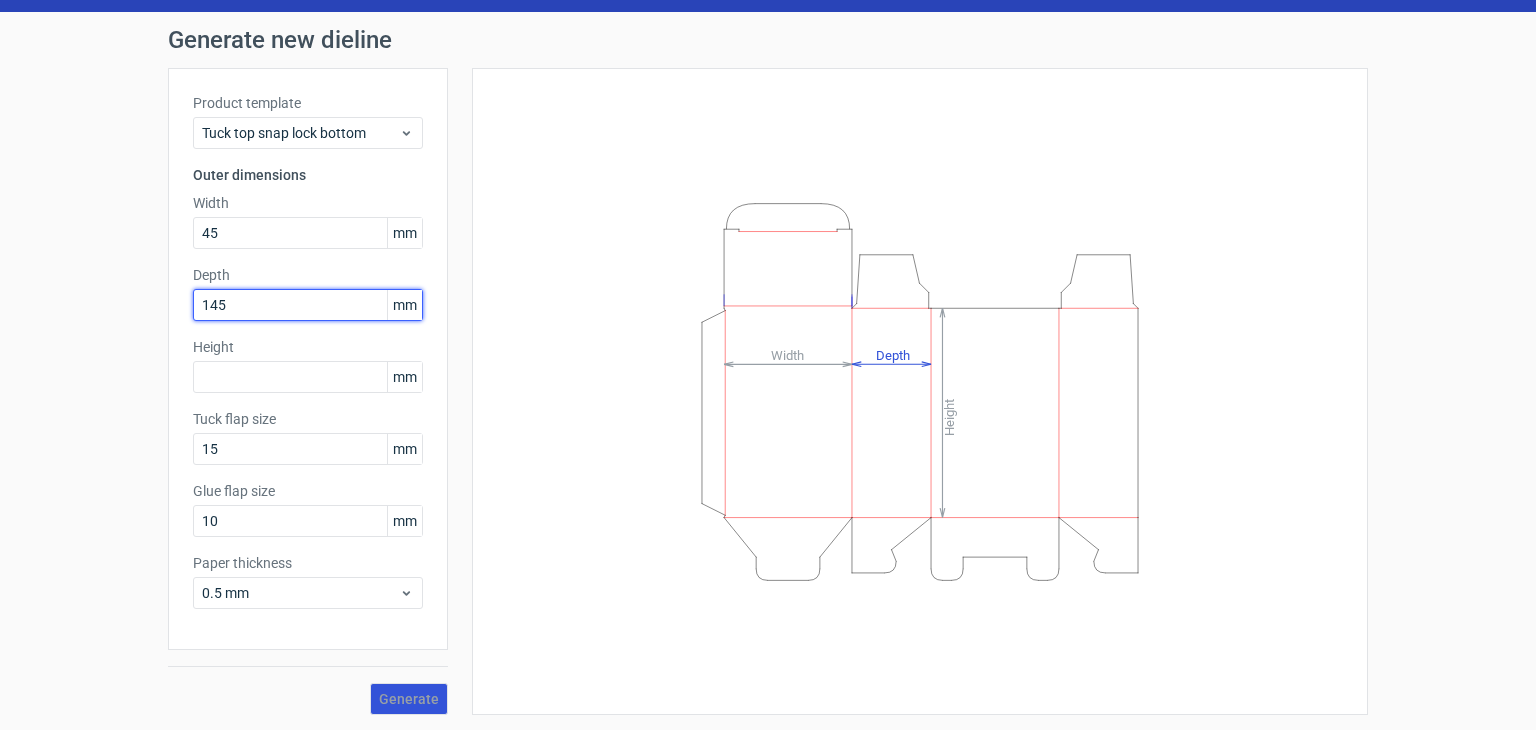 type on "145" 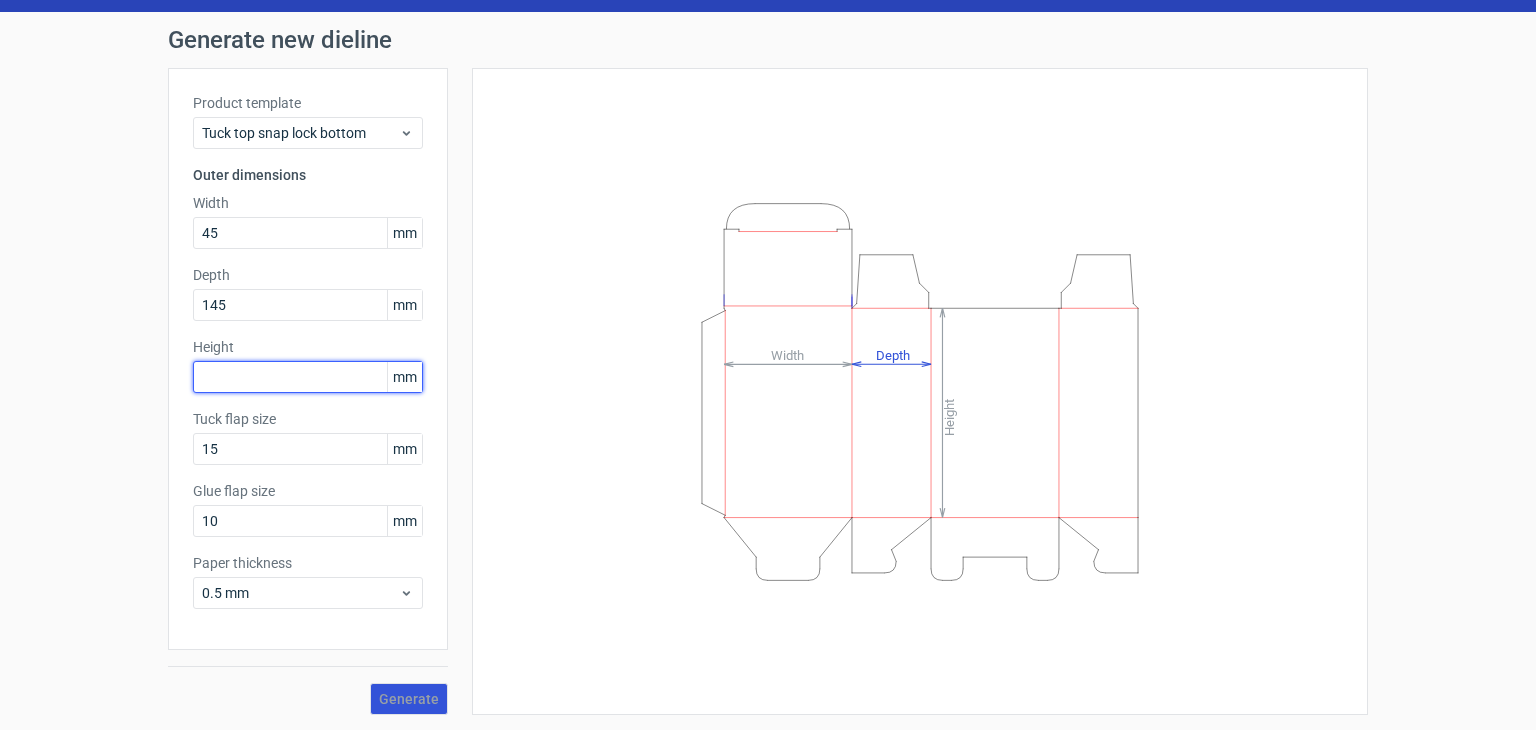 click at bounding box center (308, 377) 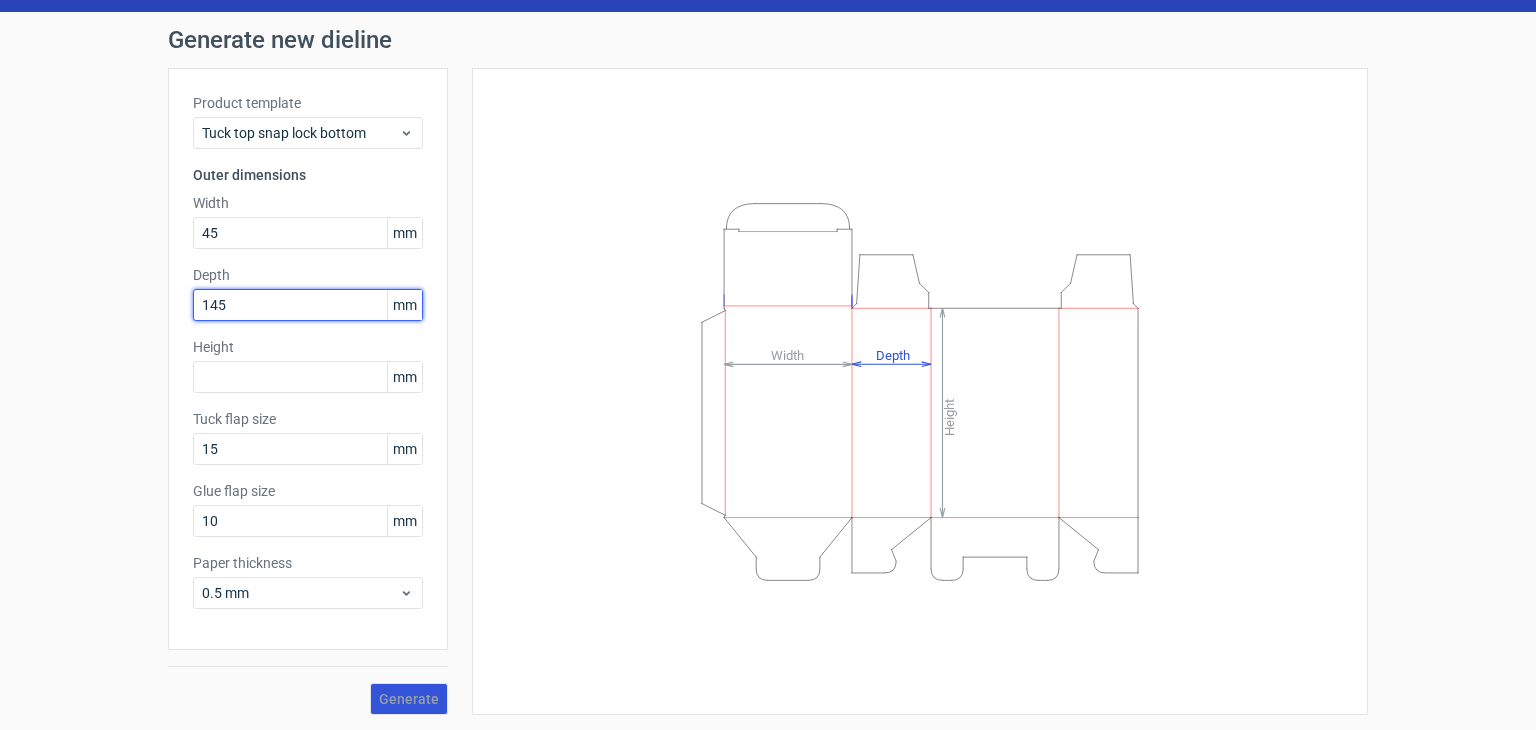 drag, startPoint x: 269, startPoint y: 296, endPoint x: 189, endPoint y: 303, distance: 80.305664 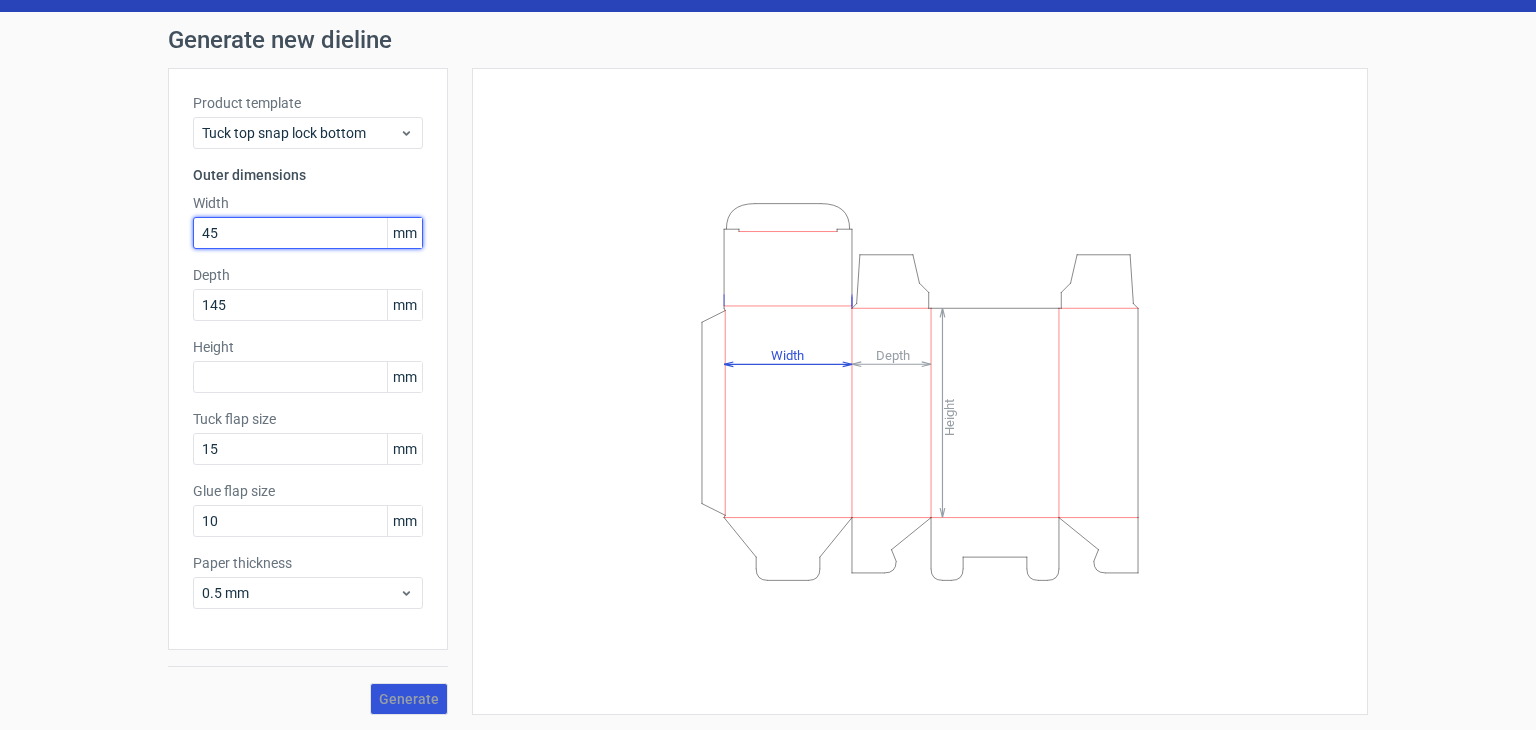 drag, startPoint x: 228, startPoint y: 230, endPoint x: 166, endPoint y: 250, distance: 65.14599 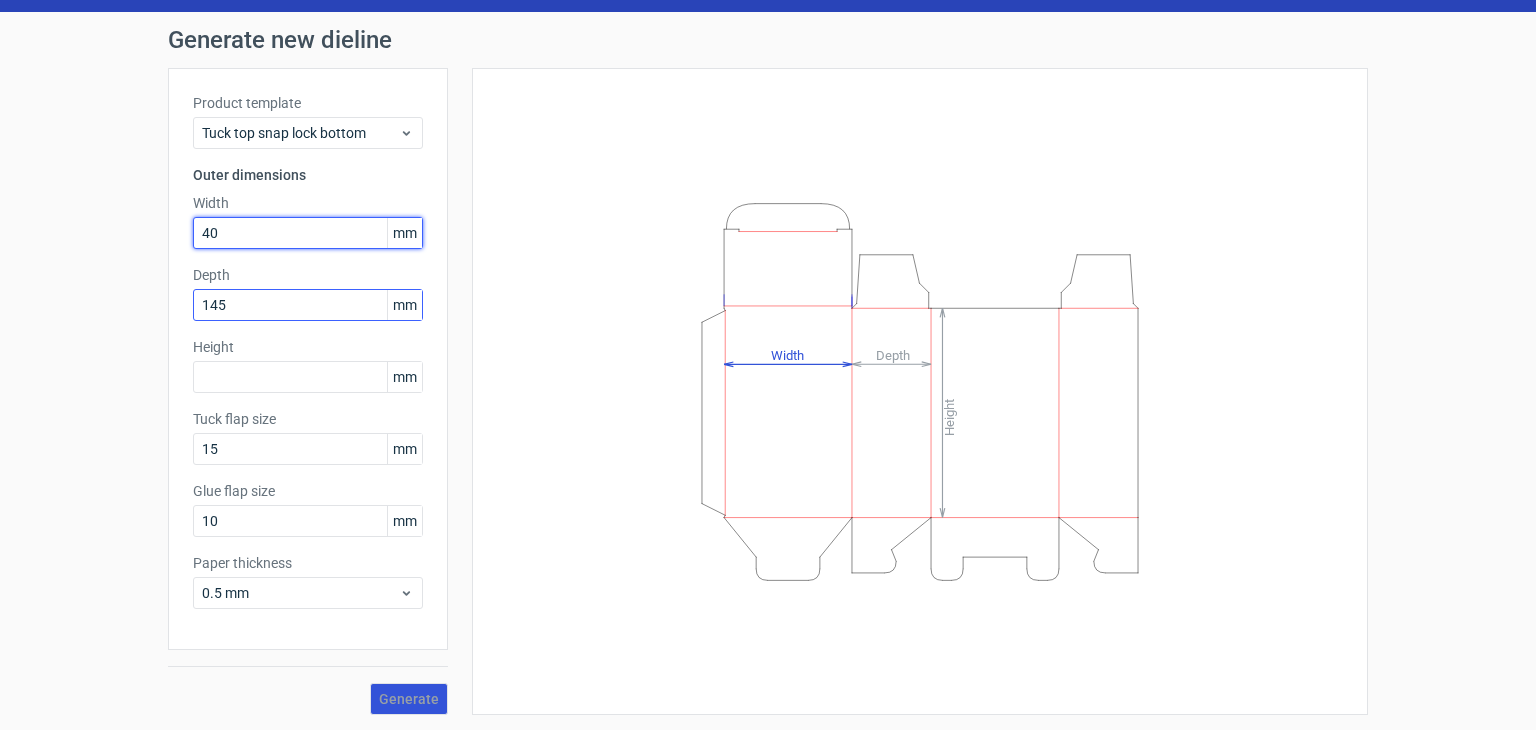 type on "40" 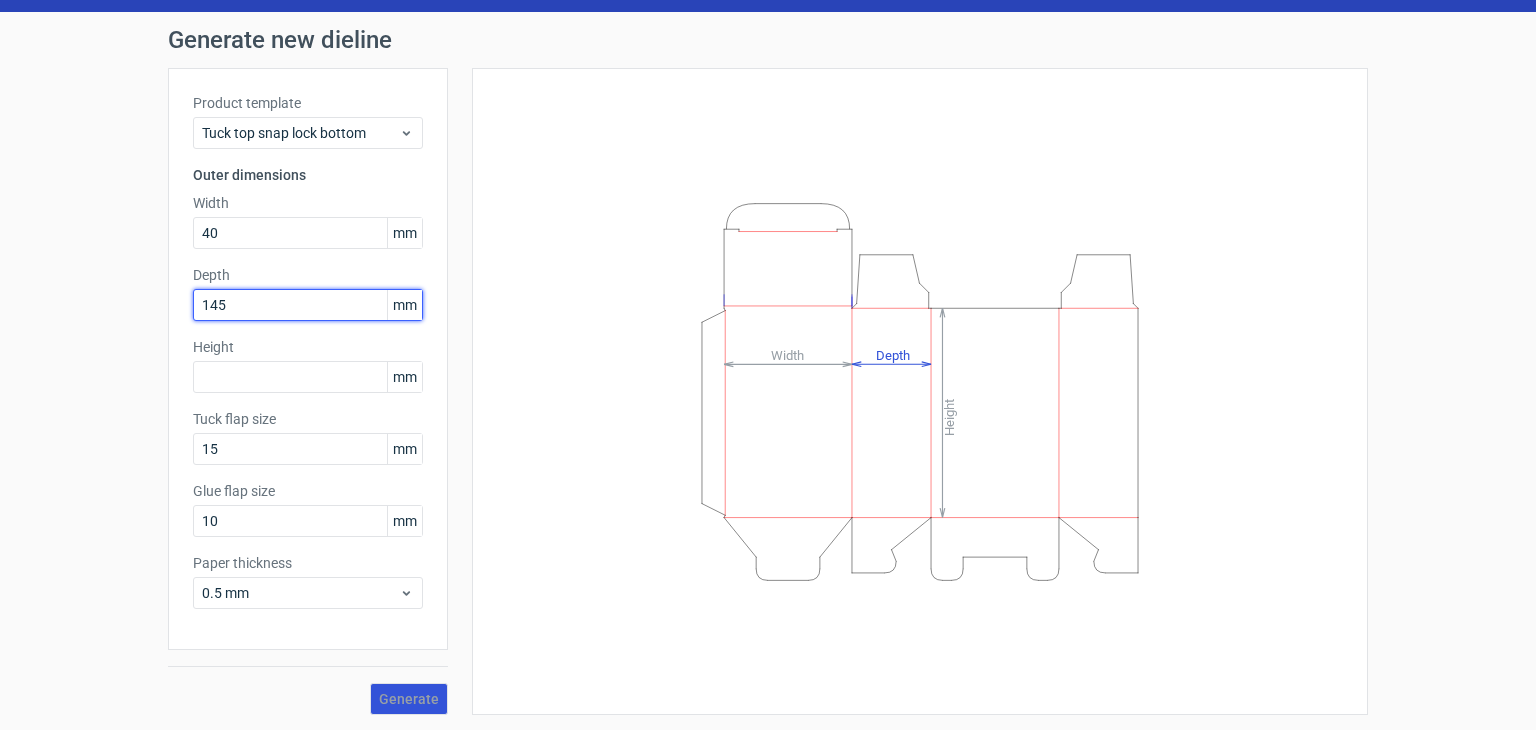 drag, startPoint x: 270, startPoint y: 308, endPoint x: 182, endPoint y: 325, distance: 89.62701 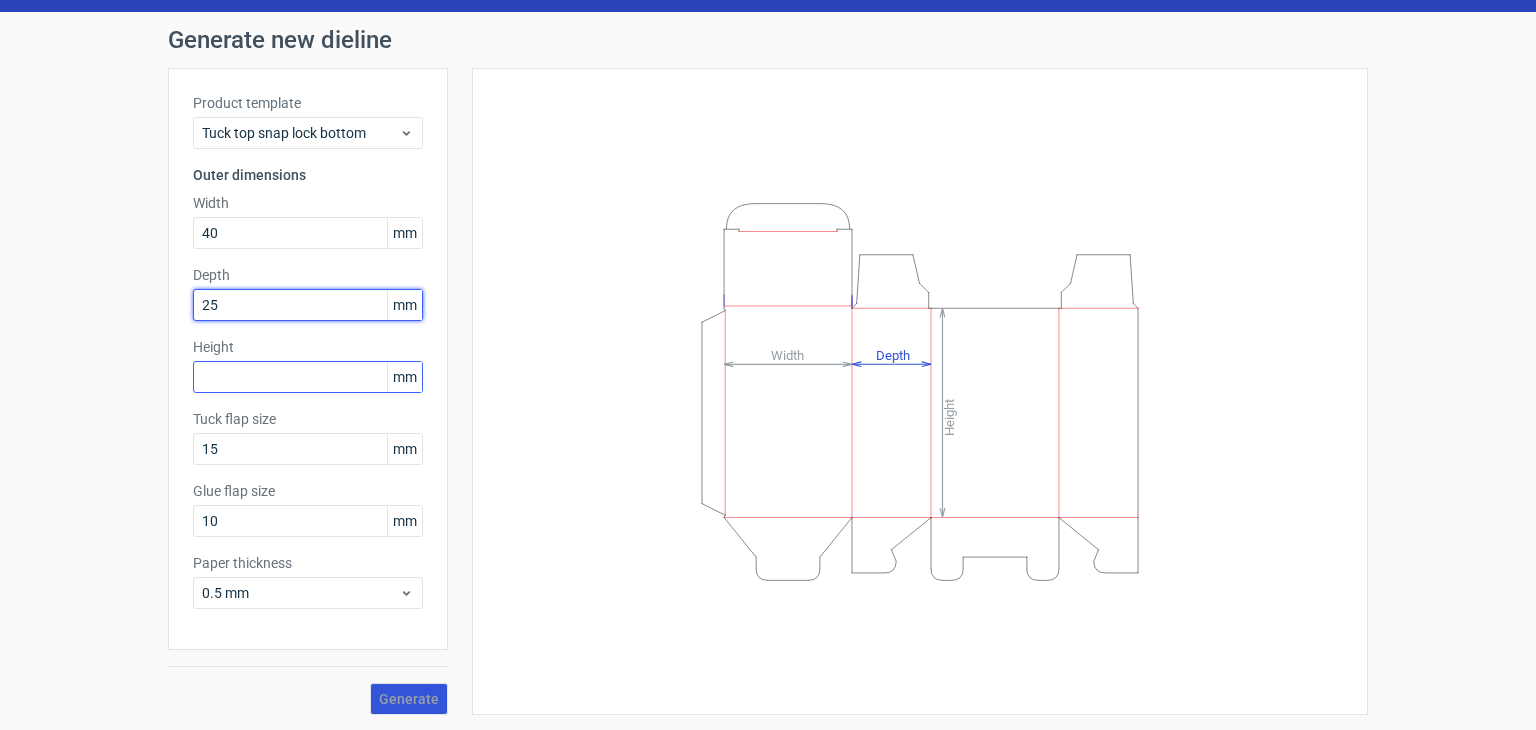 type on "25" 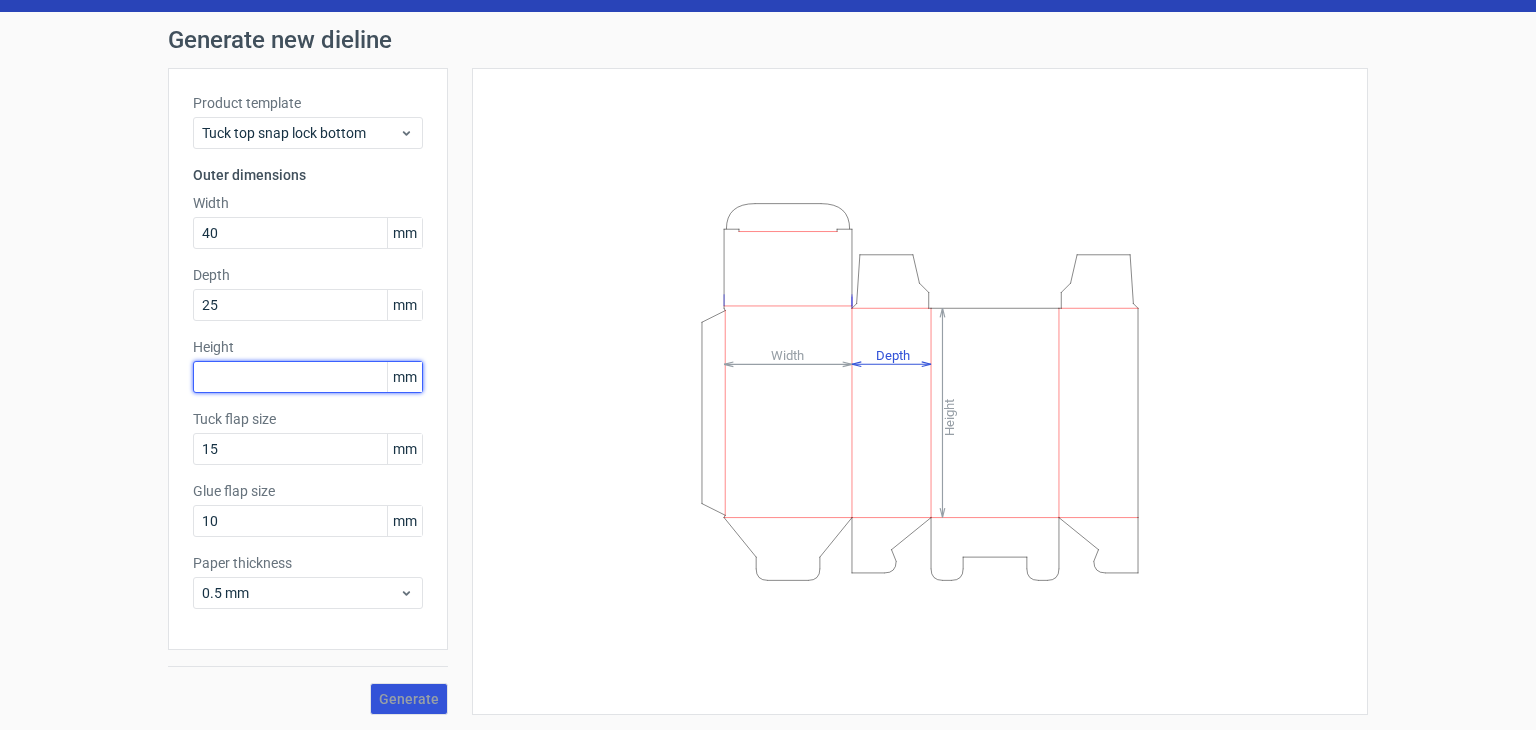 click at bounding box center (308, 377) 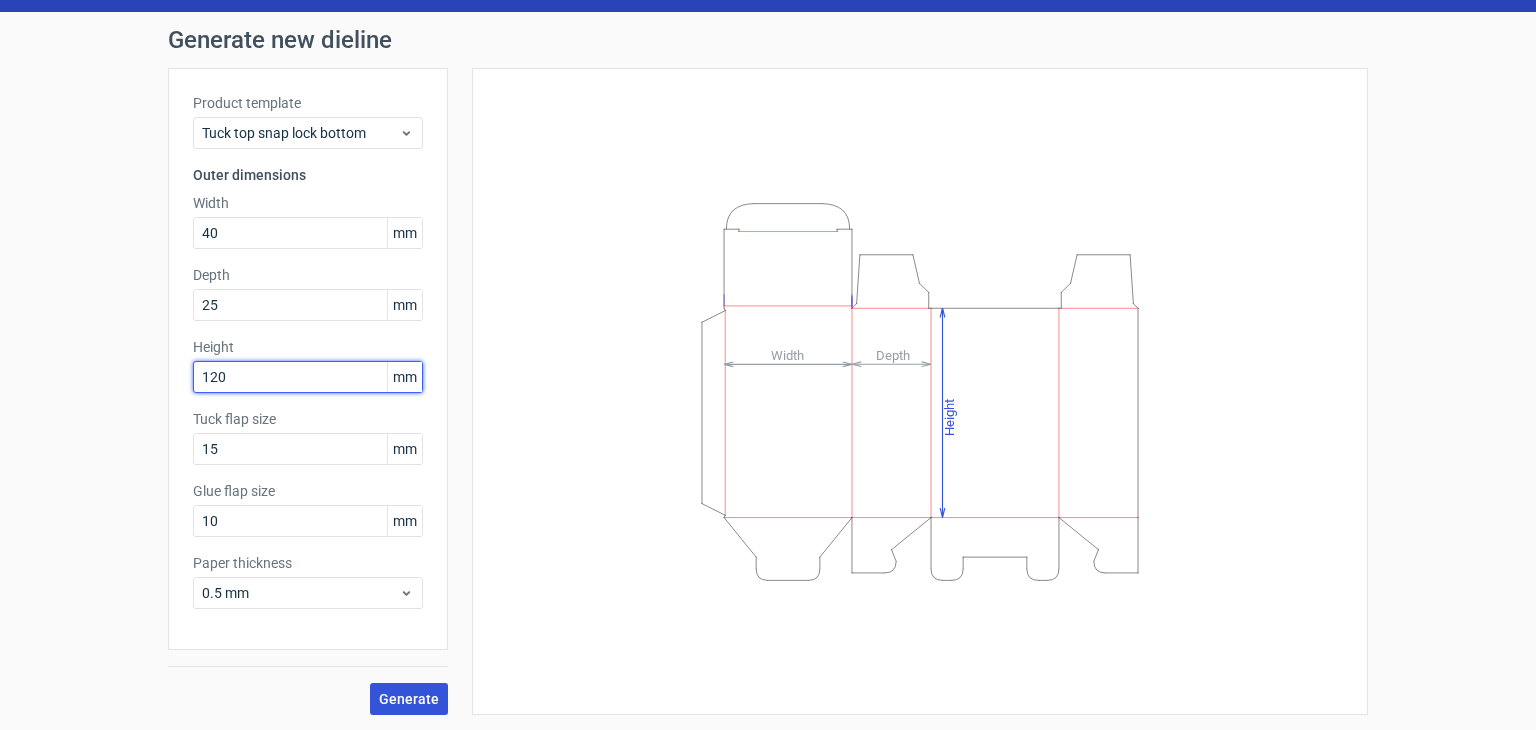 type on "120" 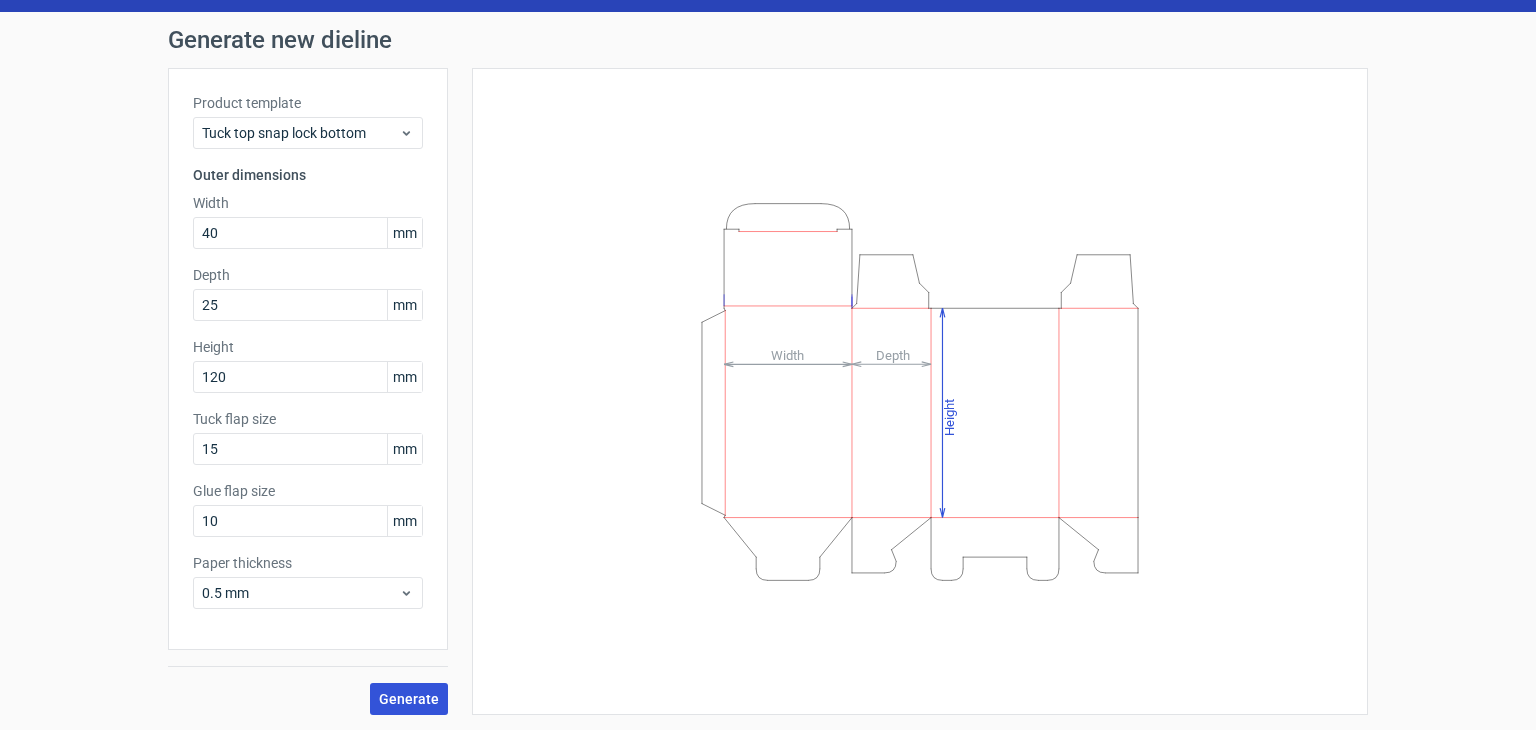 click on "Generate" at bounding box center (409, 699) 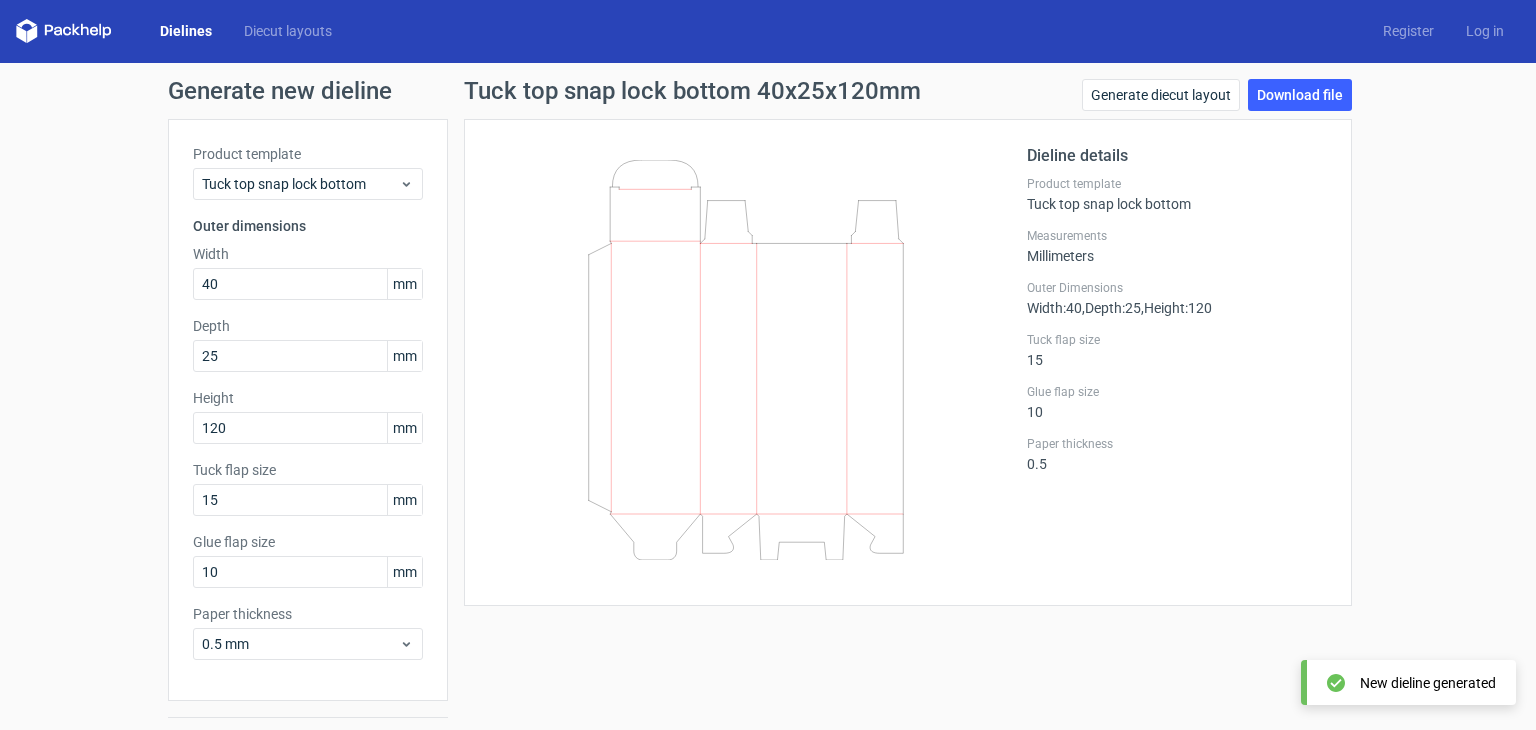 scroll, scrollTop: 0, scrollLeft: 0, axis: both 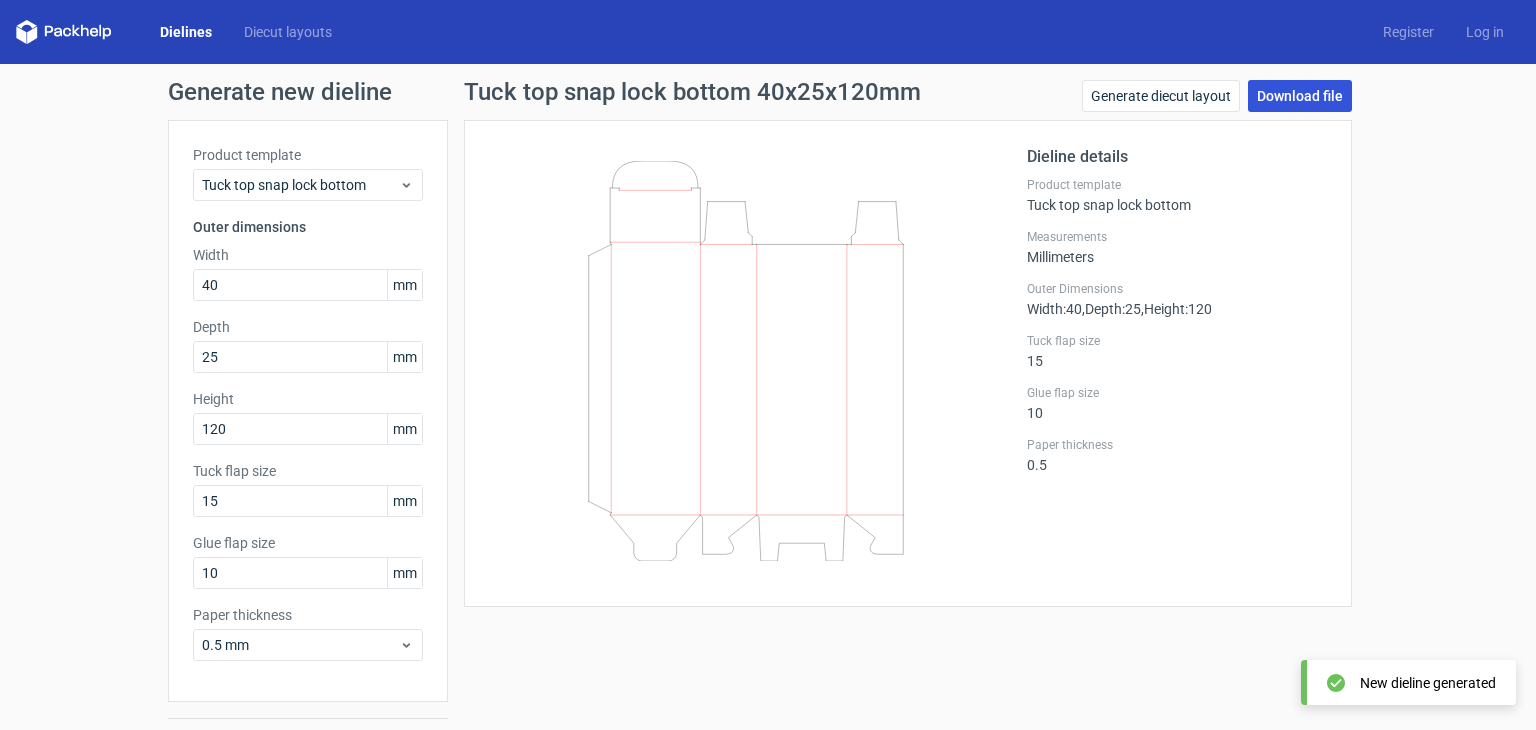 click on "Download file" at bounding box center [1300, 96] 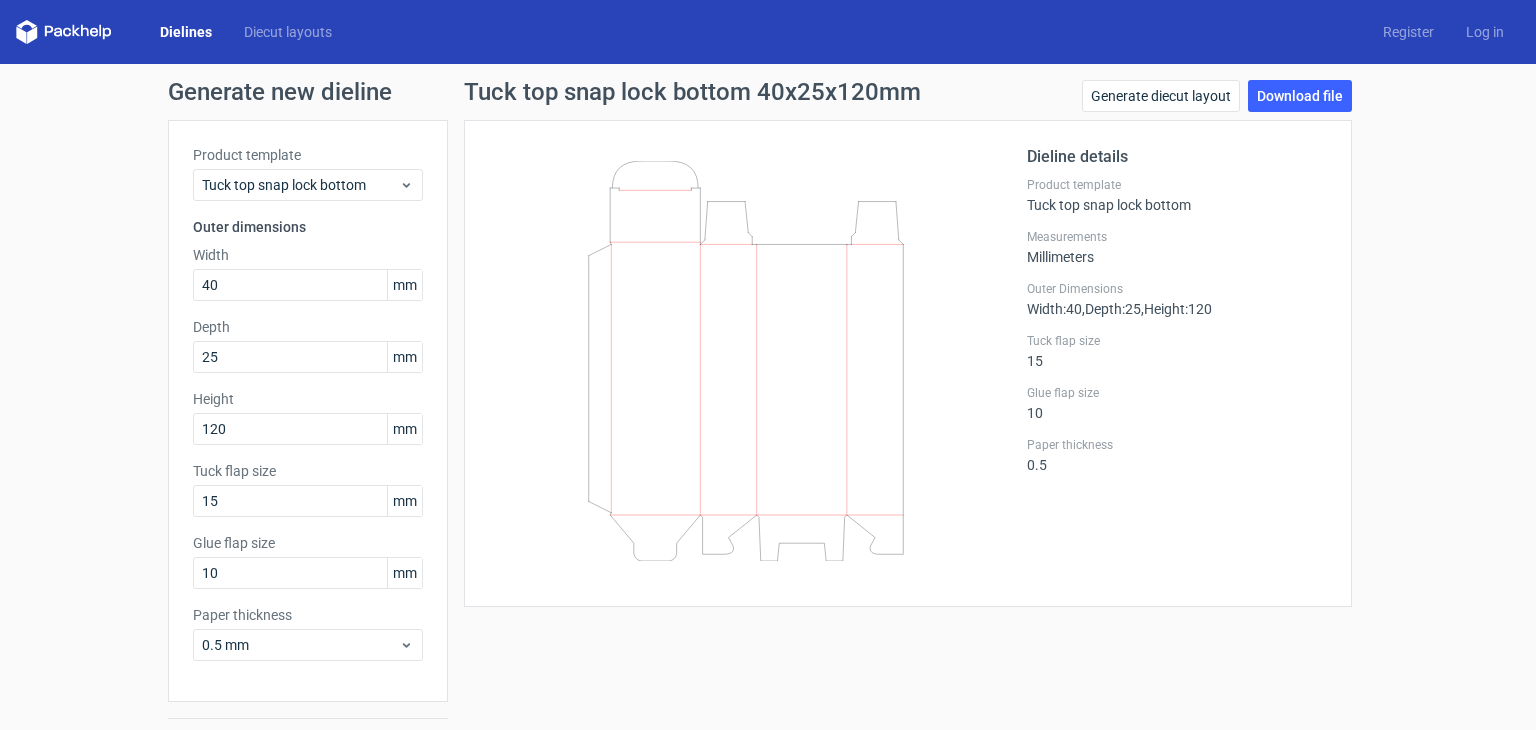 click 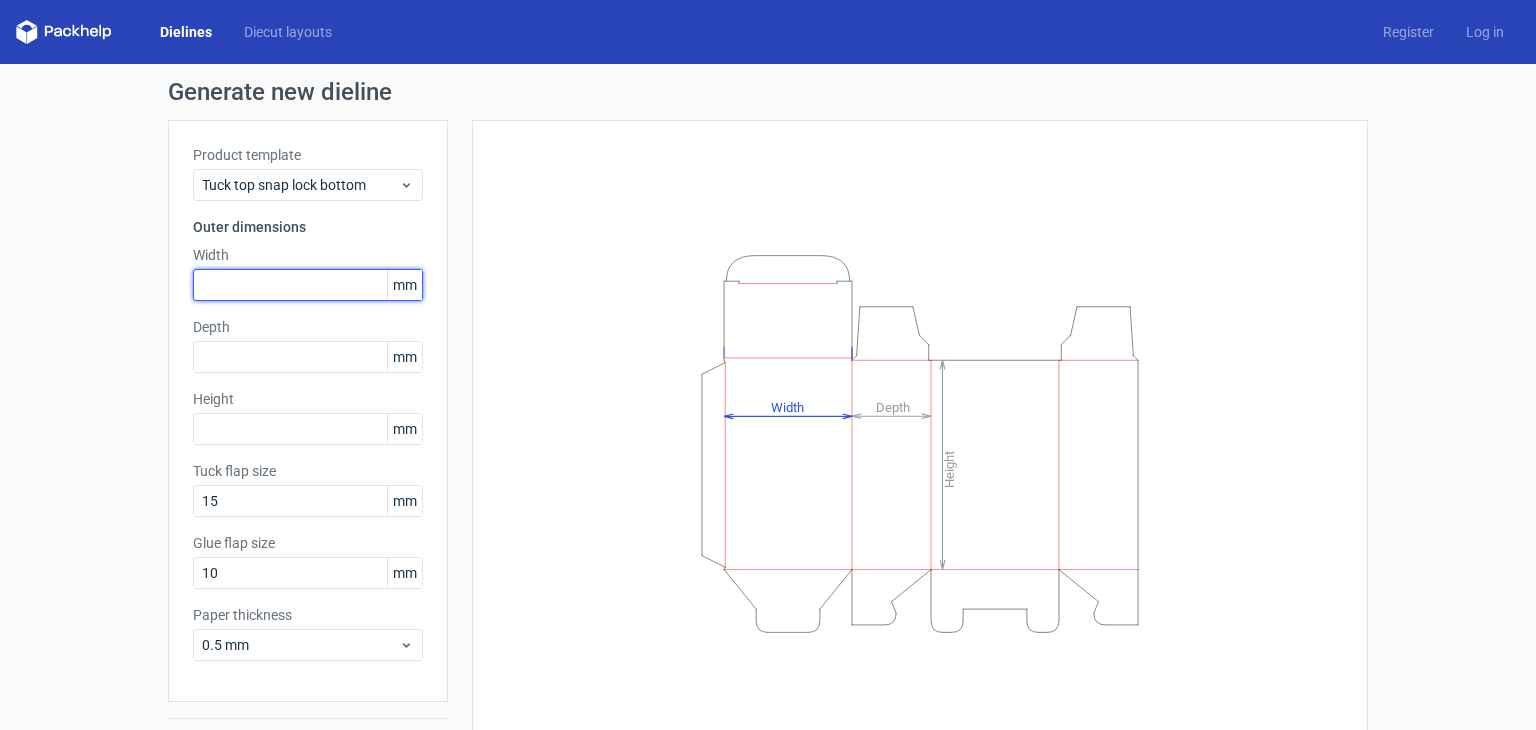 click at bounding box center [308, 285] 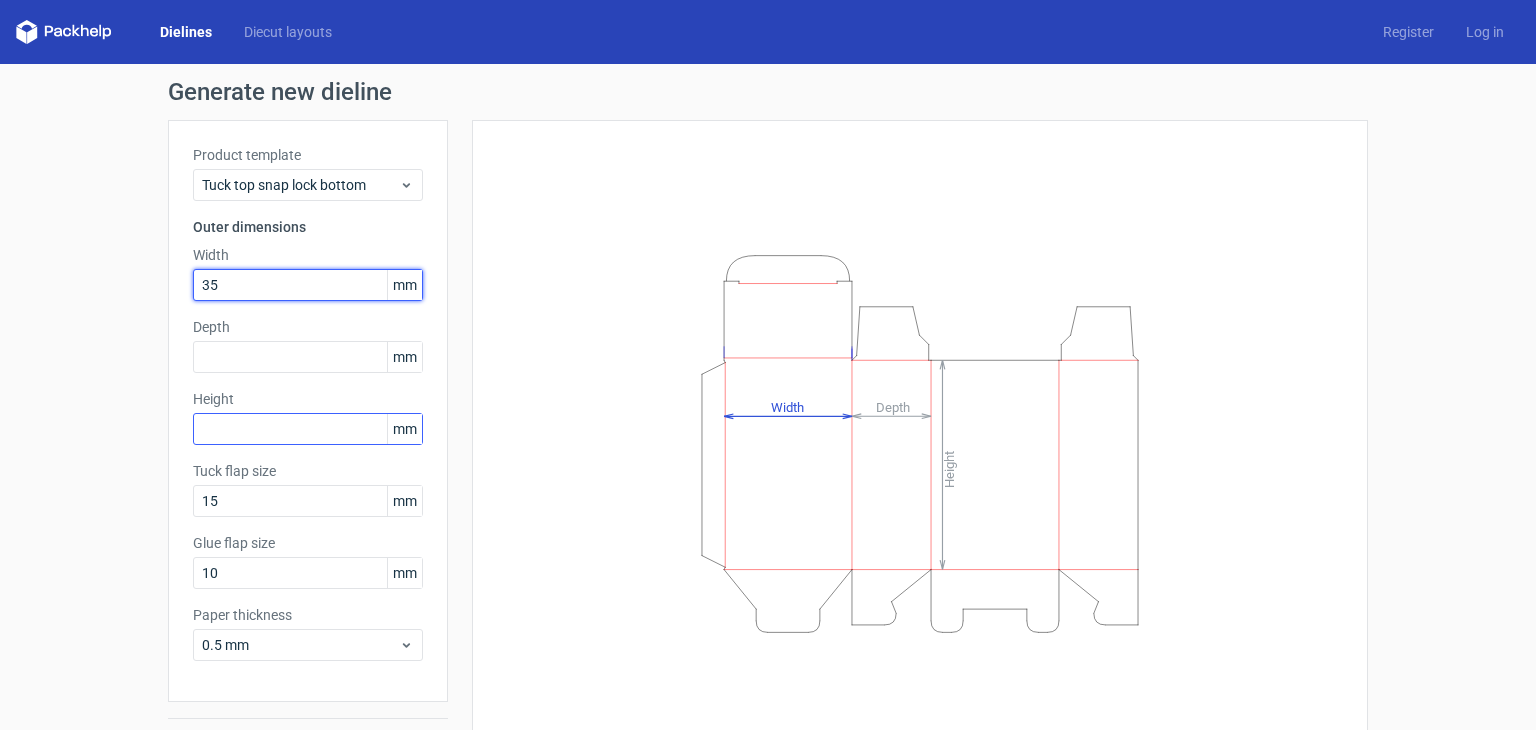type on "35" 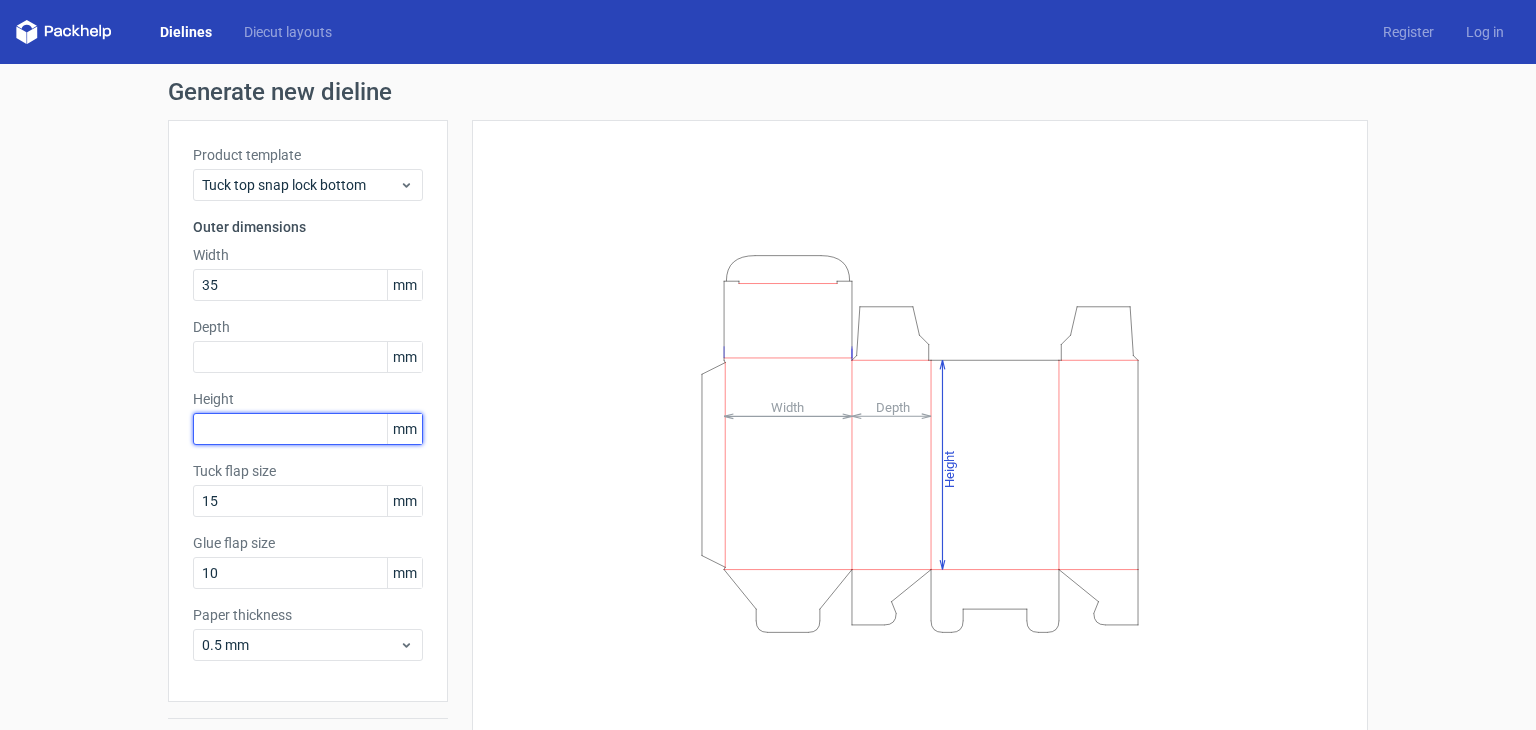click at bounding box center [308, 429] 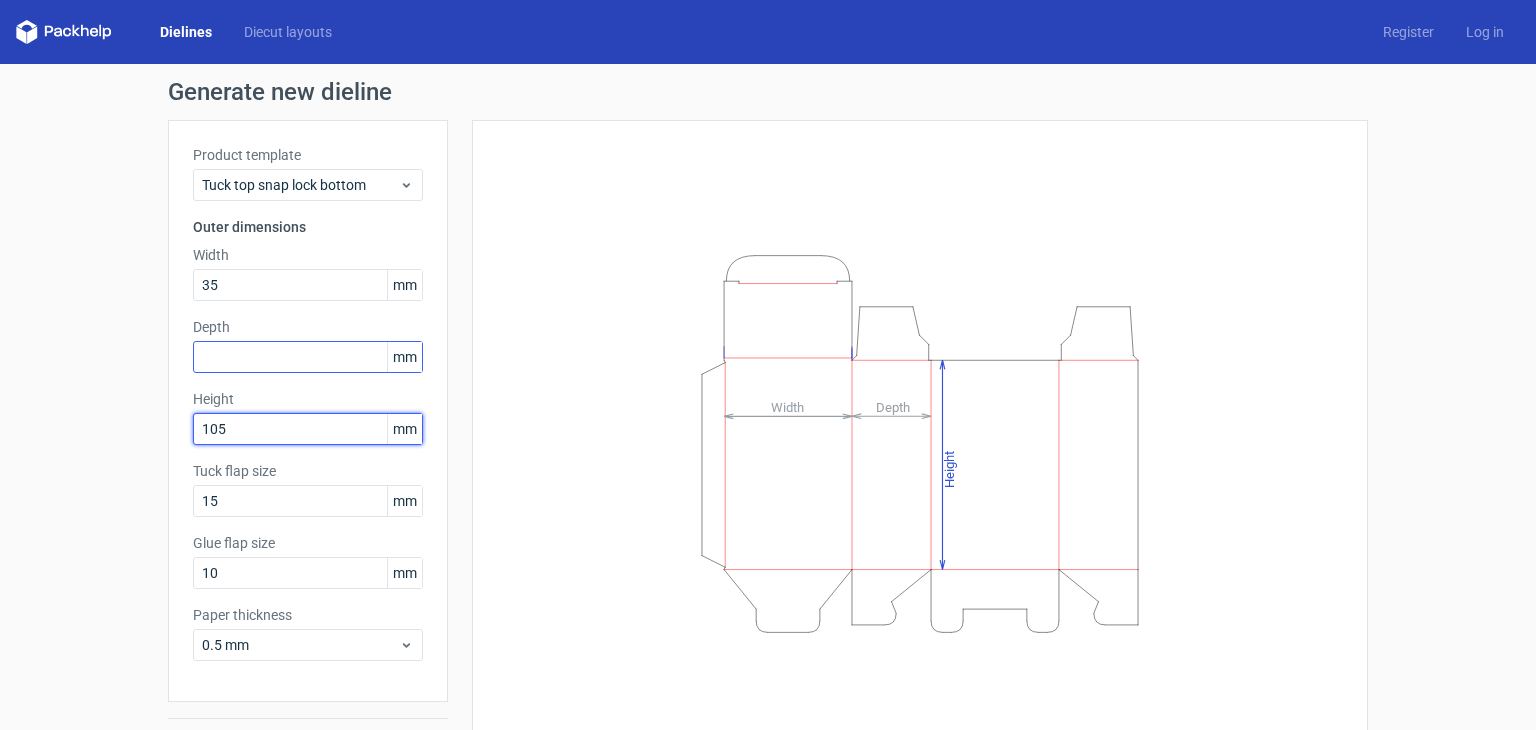 type on "105" 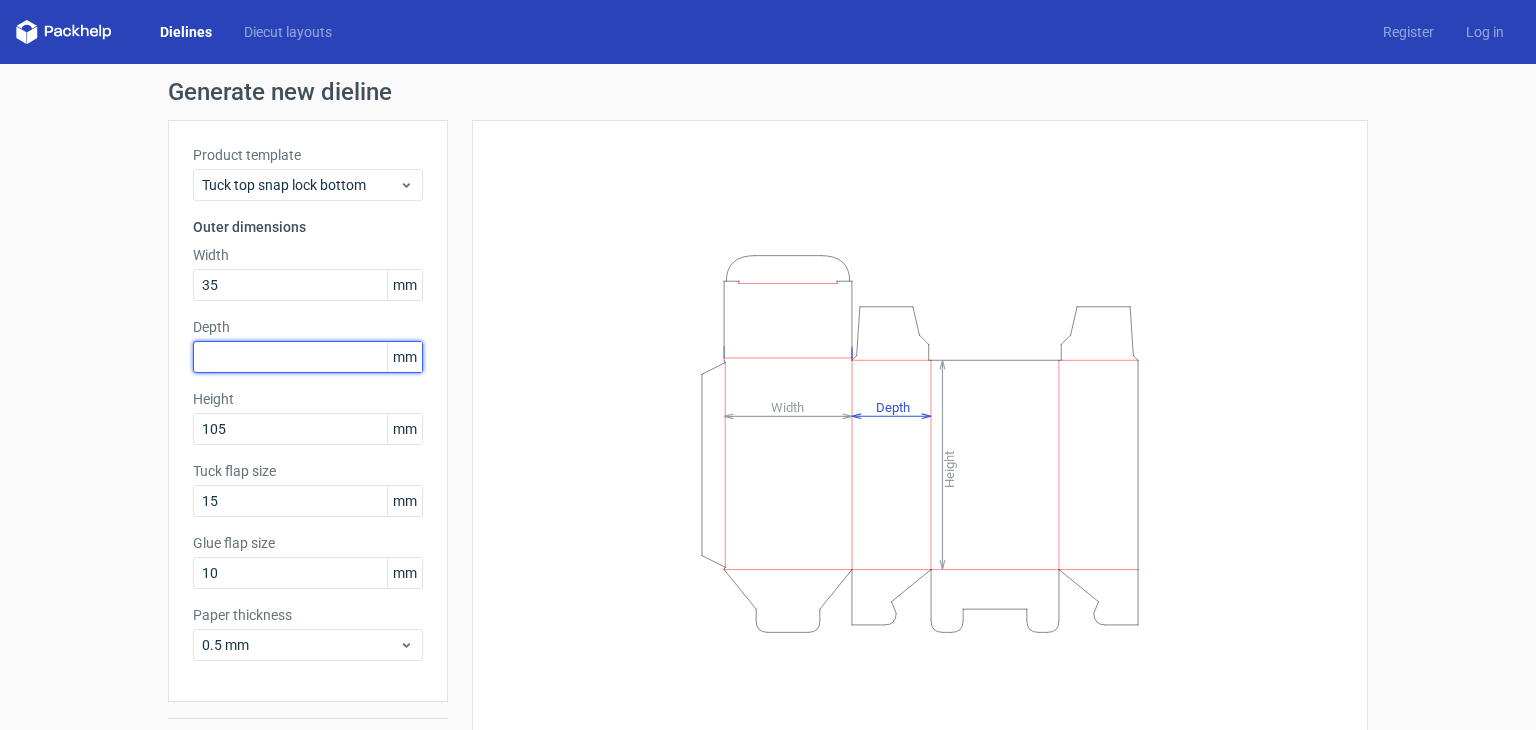 click at bounding box center [308, 357] 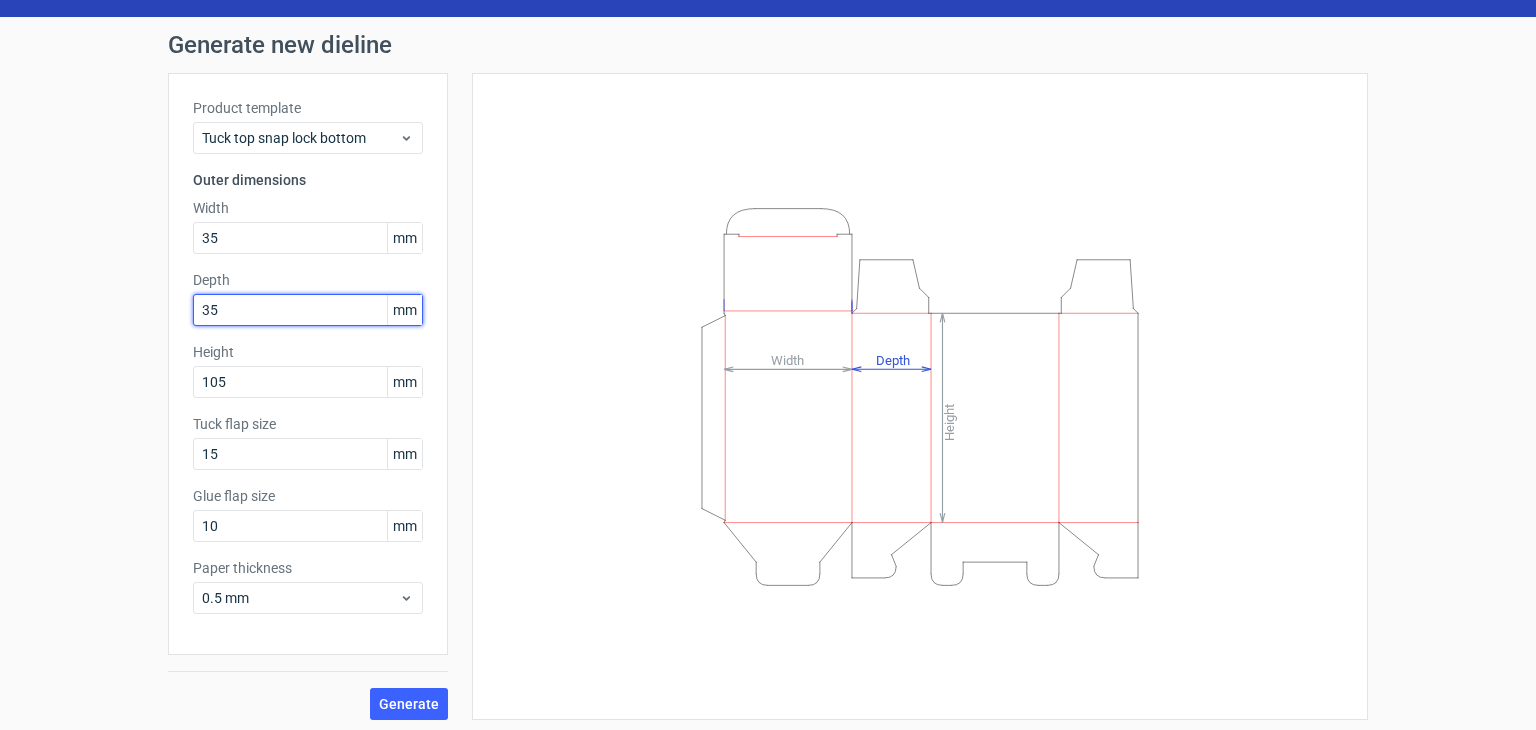 scroll, scrollTop: 52, scrollLeft: 0, axis: vertical 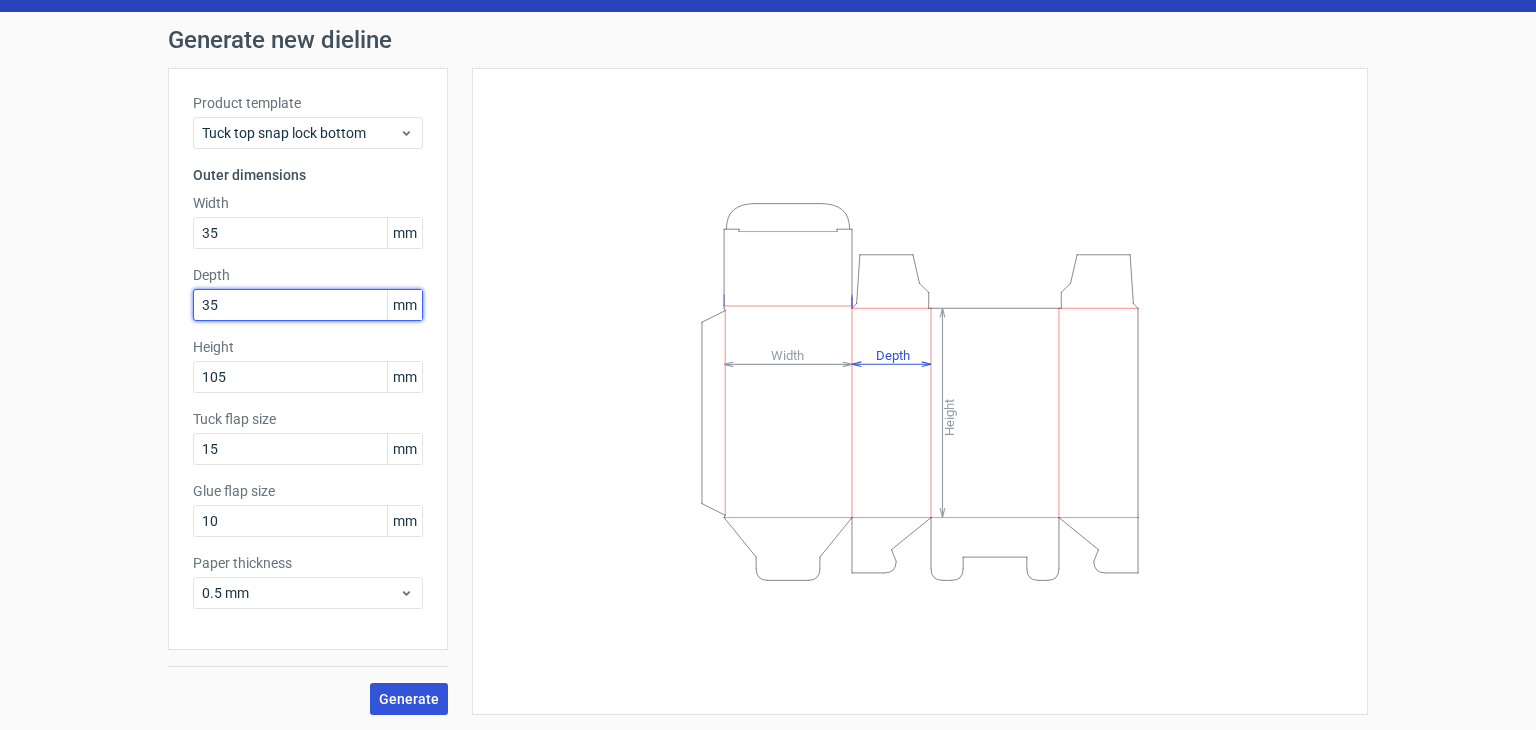 type on "35" 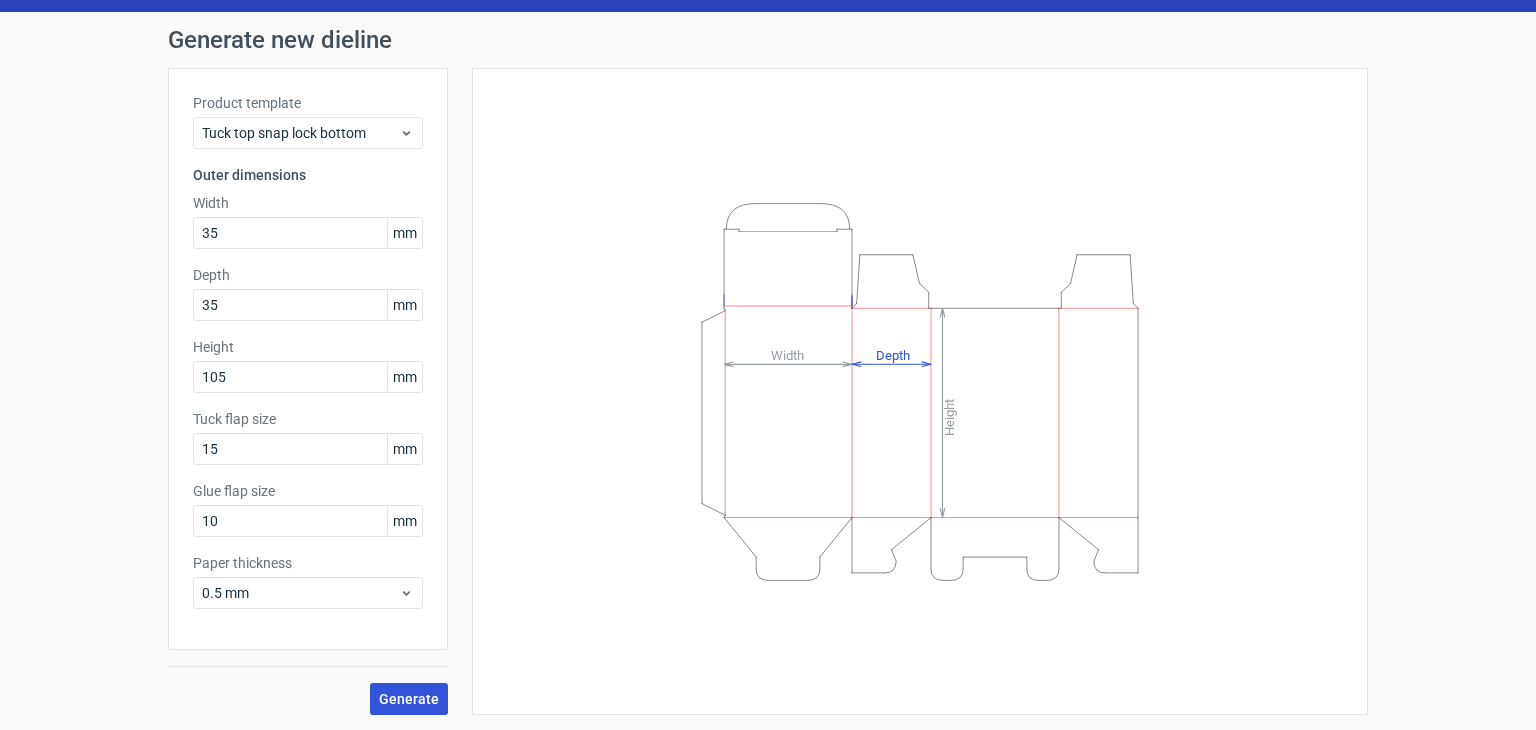 click on "Generate" at bounding box center (409, 699) 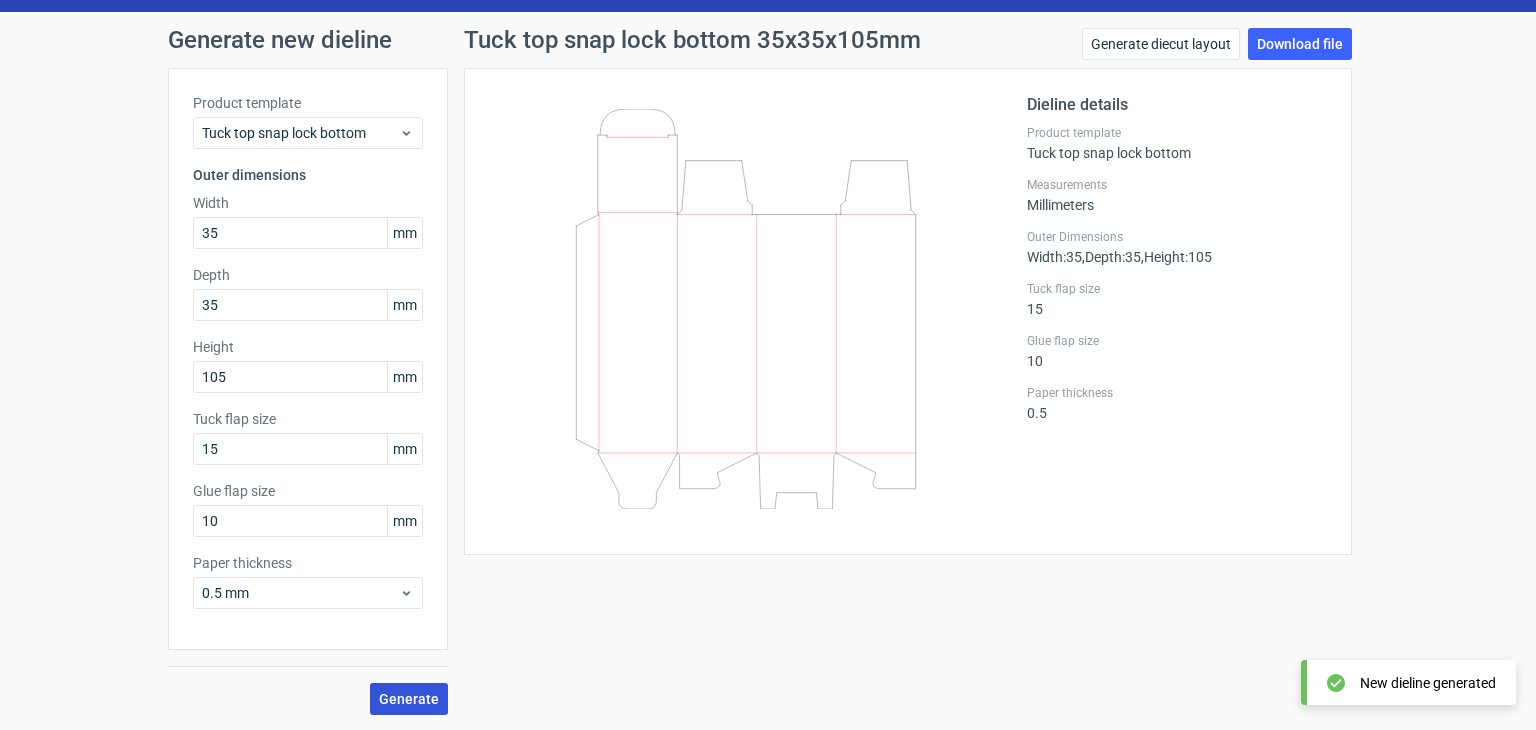 click on "Generate" at bounding box center [409, 699] 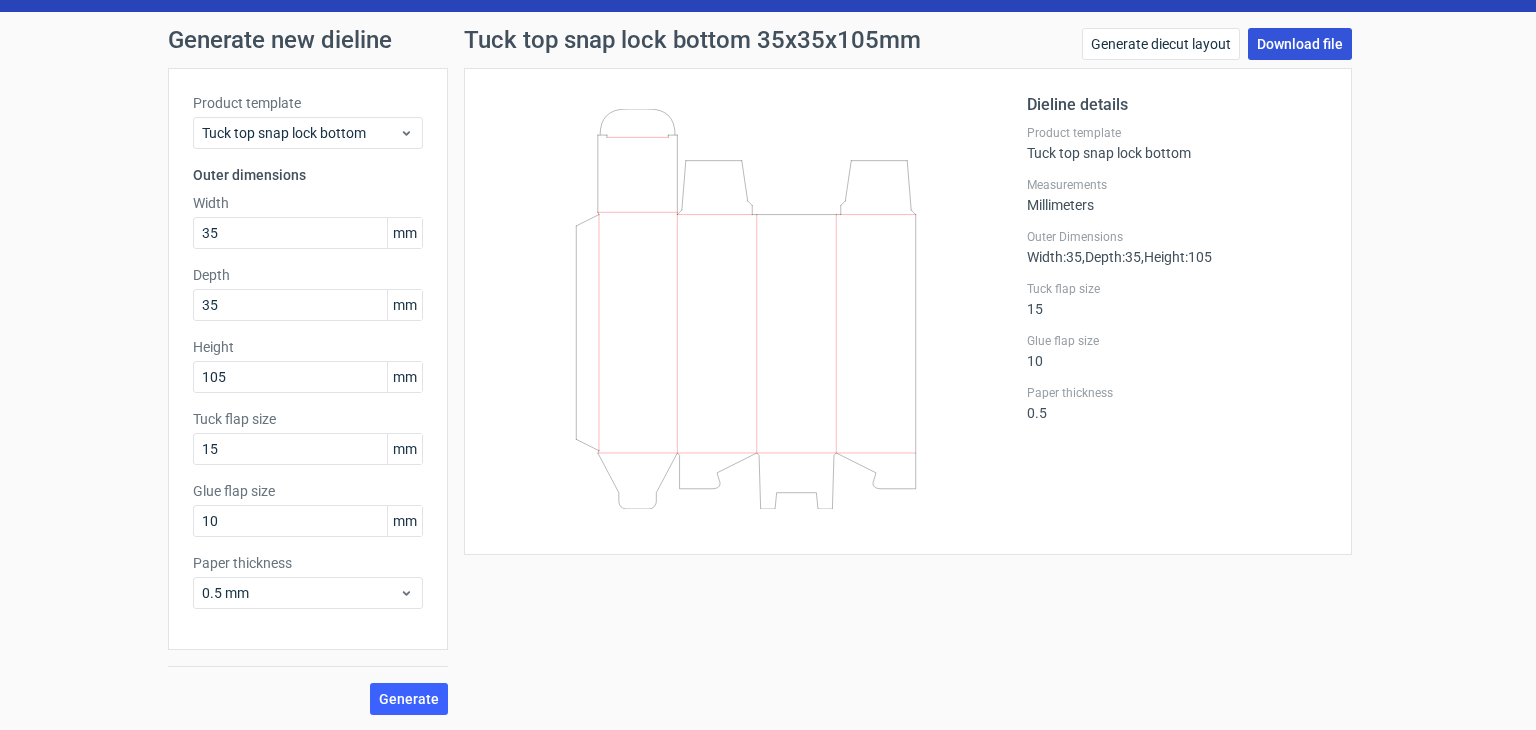 click on "Download file" at bounding box center (1300, 44) 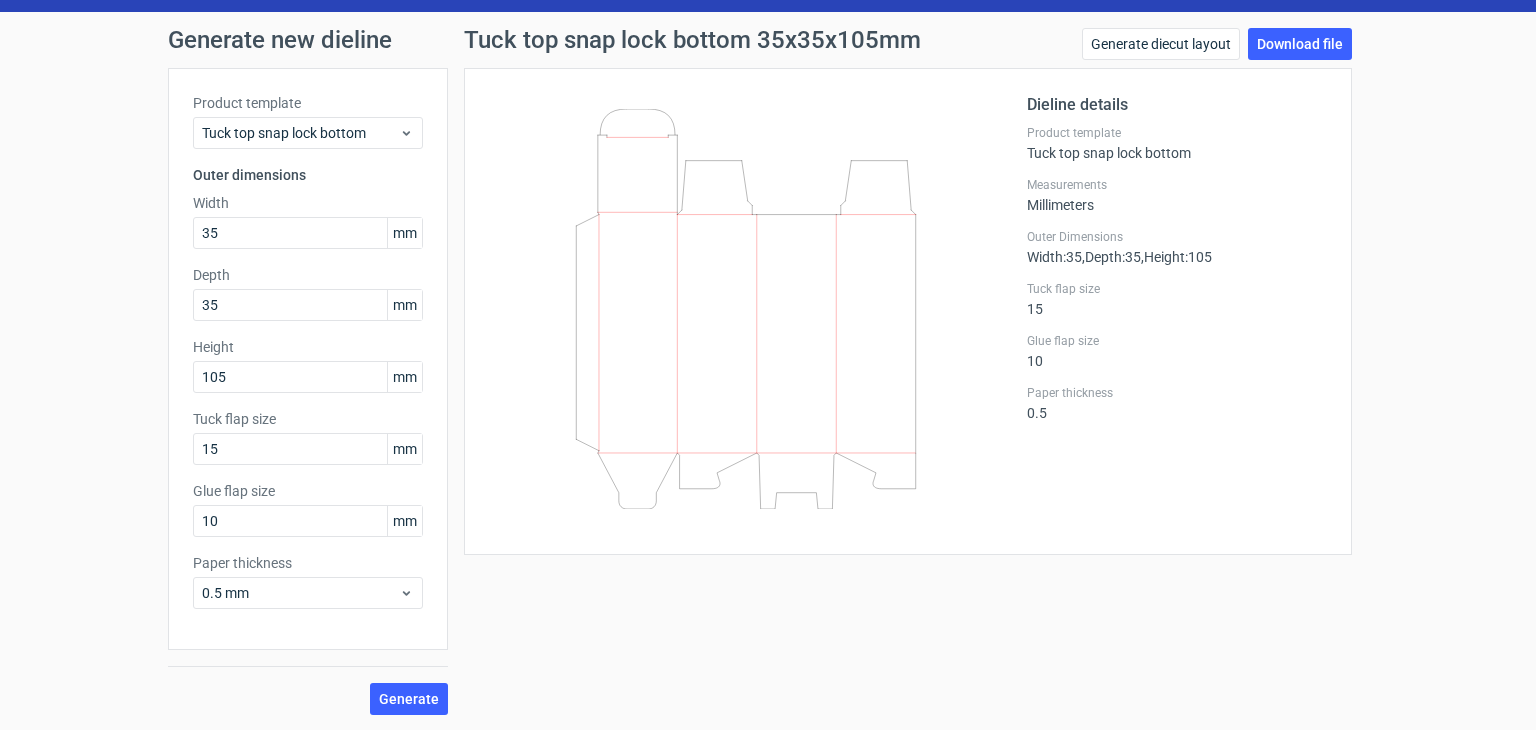 click on "Generate new dieline Product template Tuck top snap lock bottom Outer dimensions Width 35 mm Depth 35 mm Height 105 mm Tuck flap size 15 mm Glue flap size 10 mm Paper thickness 0.5 mm Generate Tuck top snap lock bottom 35x35x105mm Generate diecut layout Download file
Dieline details Product template Tuck top snap lock bottom Measurements Millimeters Outer Dimensions Width :  35 ,  Depth :  35 ,  Height :  105 Tuck flap size 15 Glue flap size 10 Paper thickness 0.5" at bounding box center [768, 371] 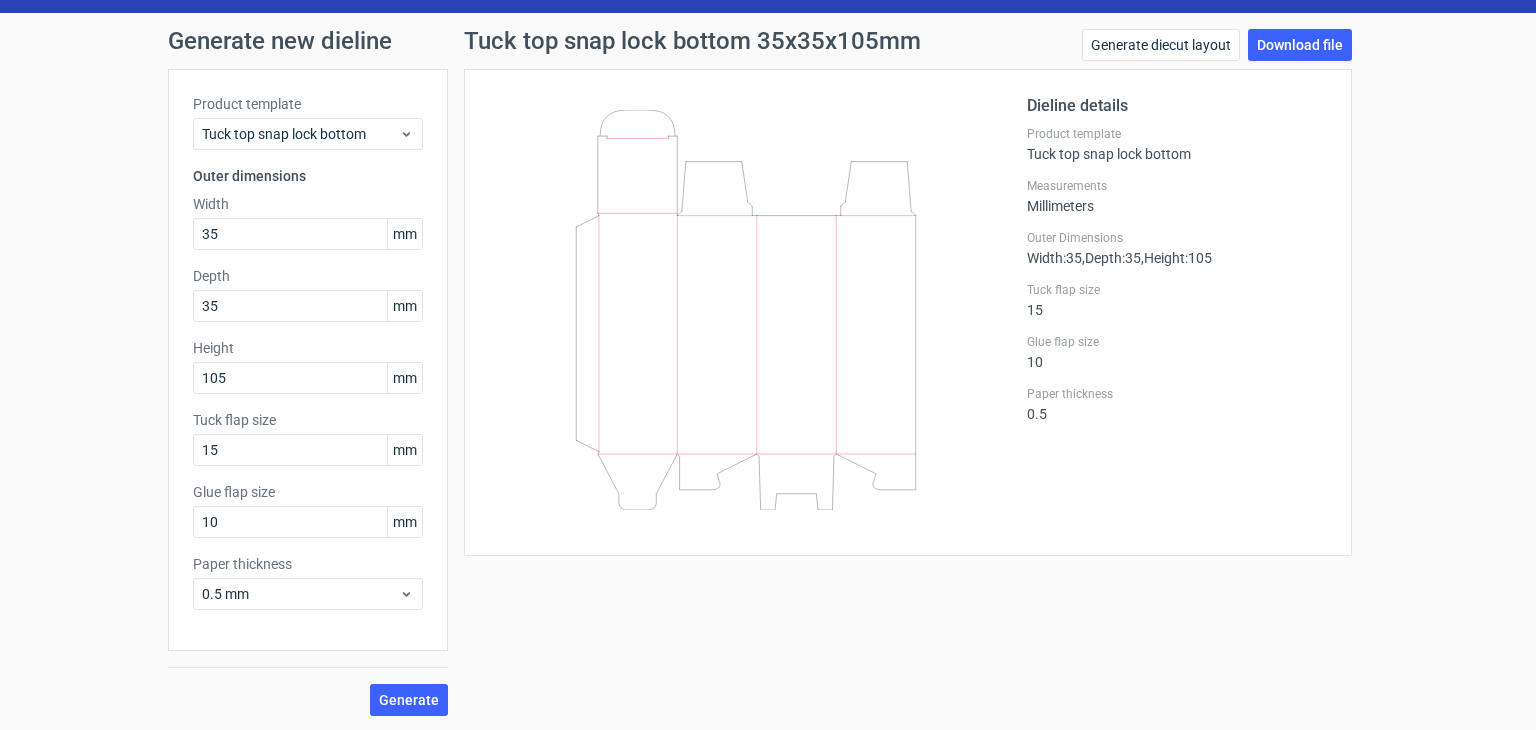scroll, scrollTop: 52, scrollLeft: 0, axis: vertical 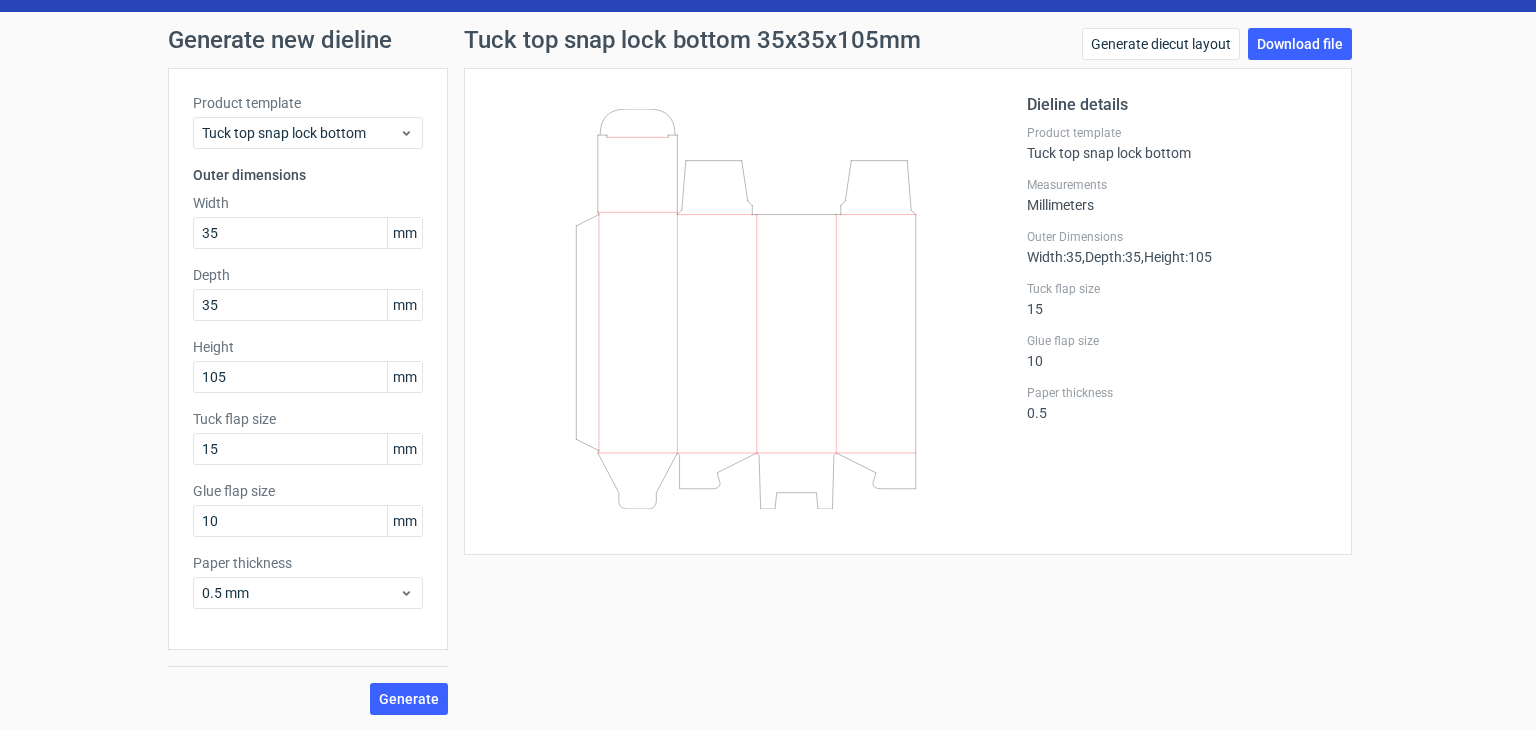 click on "Dieline details Product template Tuck top snap lock bottom Measurements Millimeters Outer Dimensions Width :  35 ,  Depth :  35 ,  Height :  105 Tuck flap size 15 Glue flap size 10 Paper thickness 0.5" at bounding box center [908, 311] 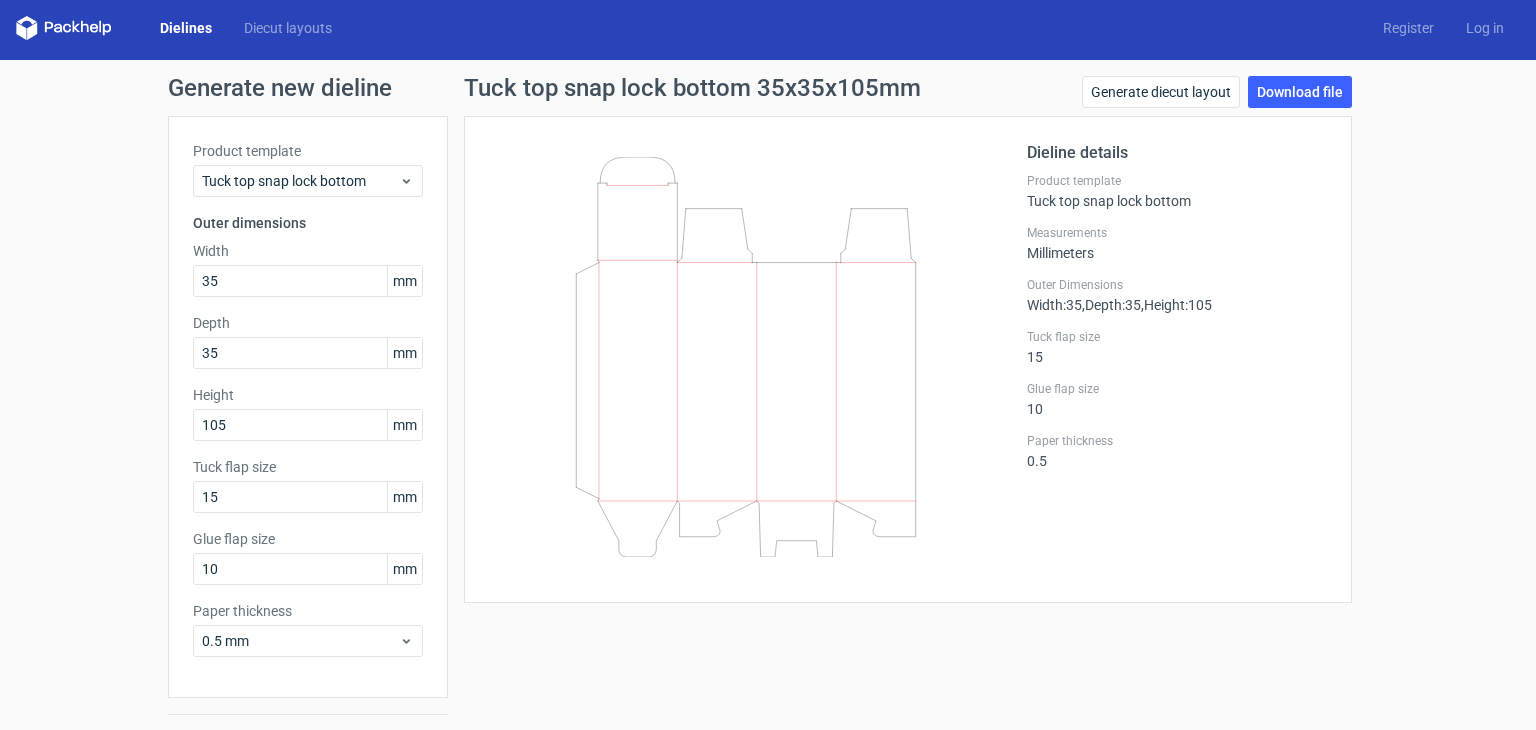 scroll, scrollTop: 0, scrollLeft: 0, axis: both 